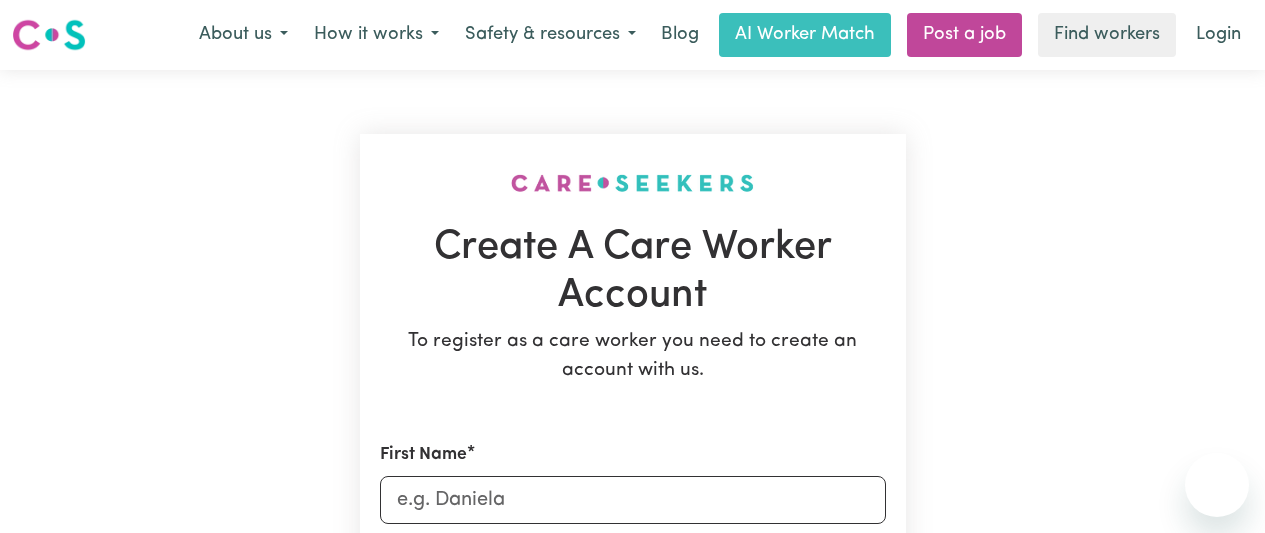 scroll, scrollTop: 0, scrollLeft: 0, axis: both 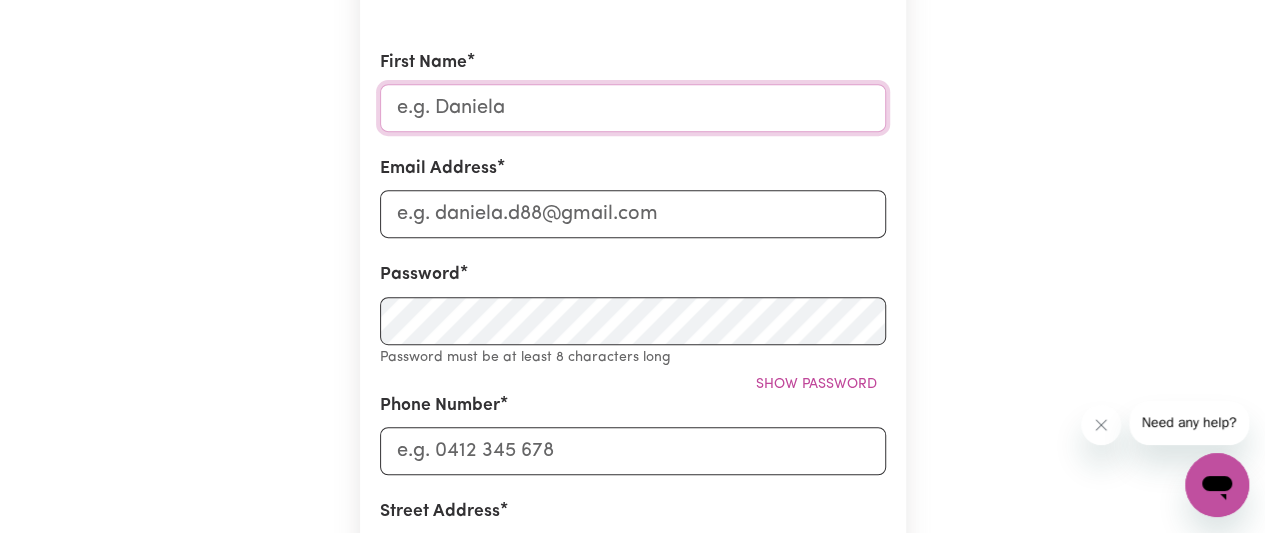click on "First Name" at bounding box center [633, 108] 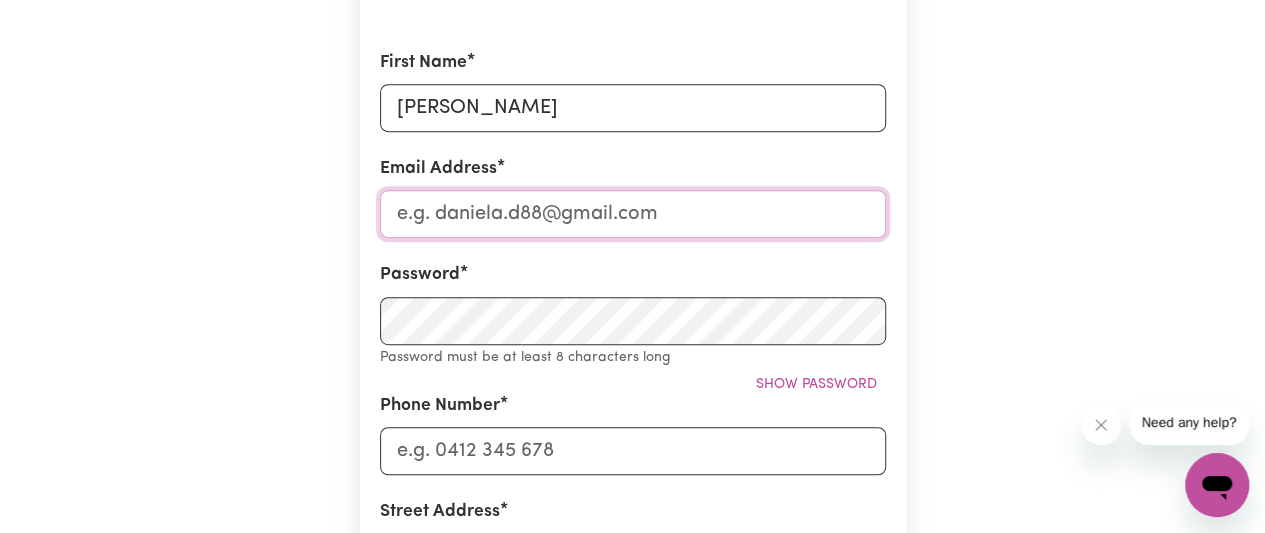 type on "[EMAIL_ADDRESS][DOMAIN_NAME]" 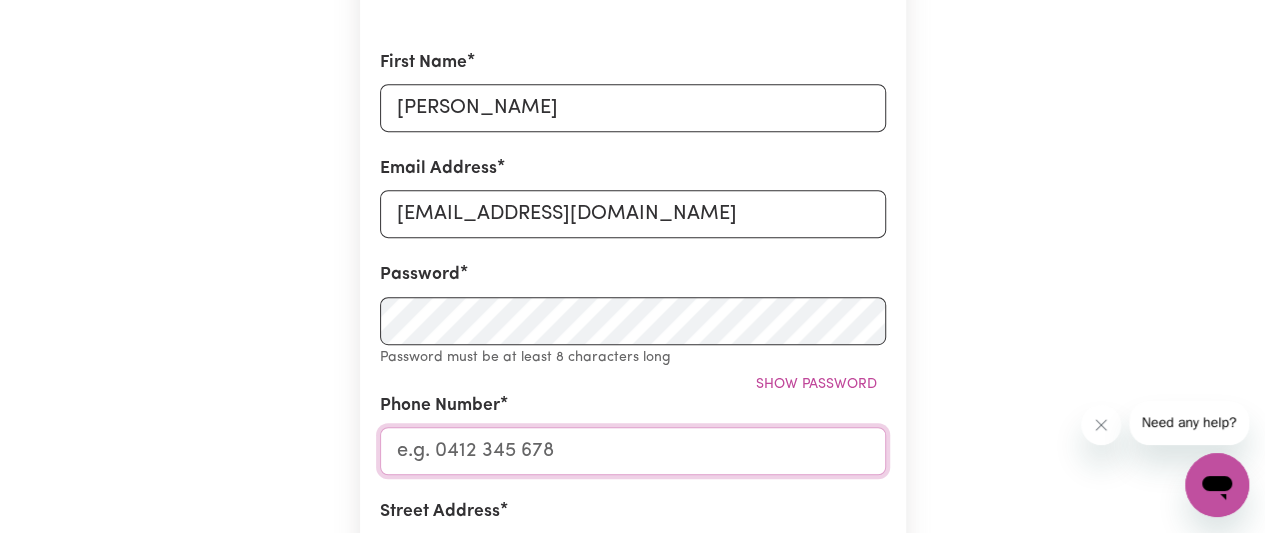type on "0410963181" 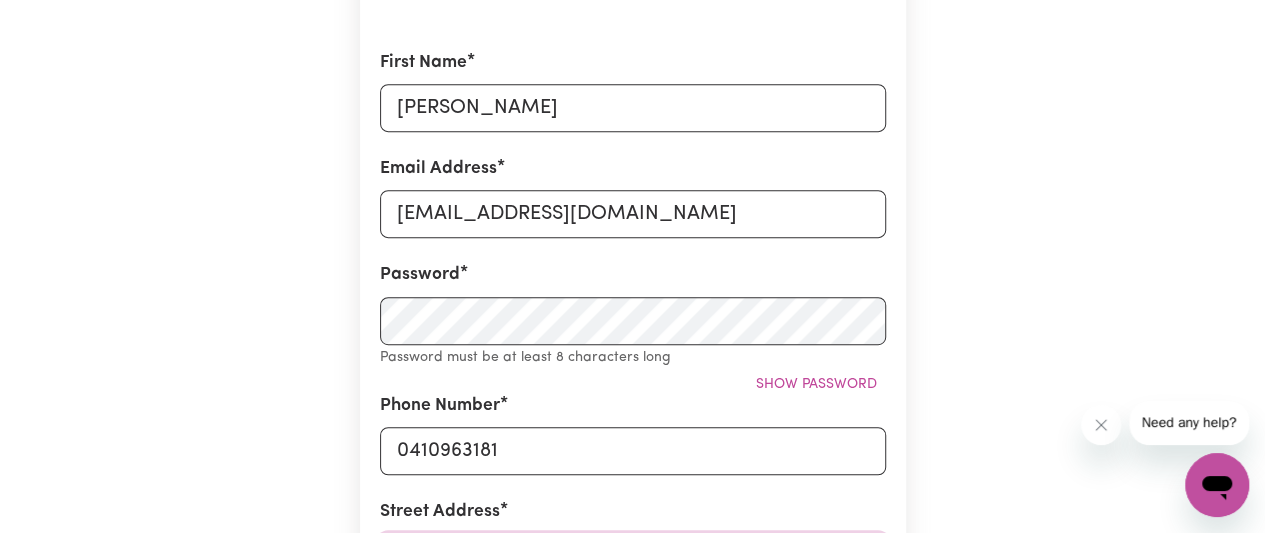 type on "[STREET_ADDRESS][PERSON_NAME]" 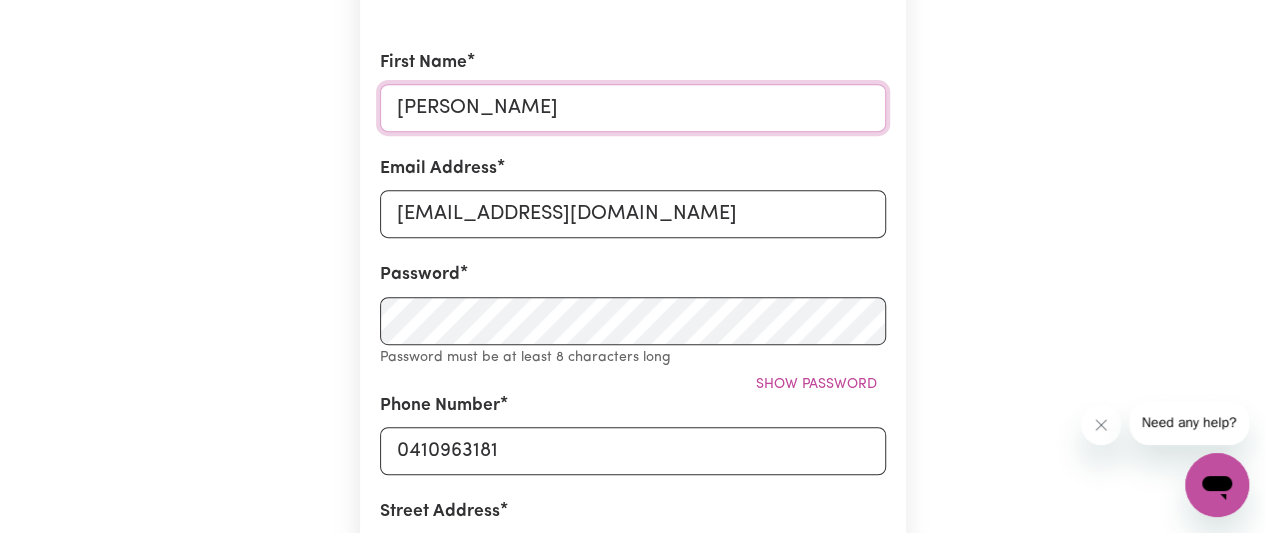 type on "[PERSON_NAME]" 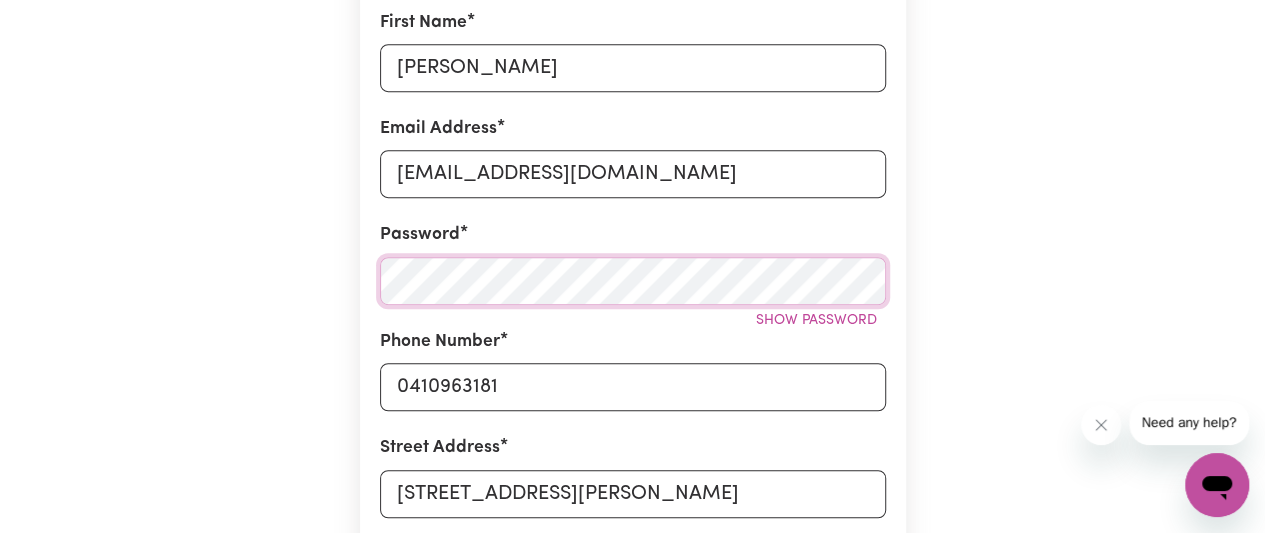 scroll, scrollTop: 452, scrollLeft: 0, axis: vertical 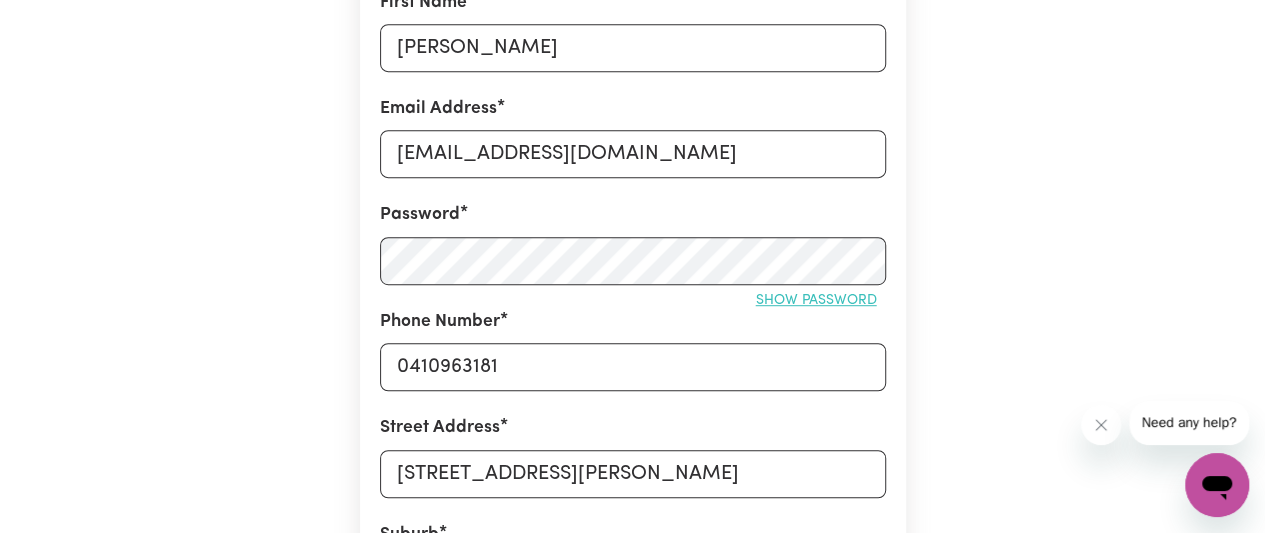click on "Show password" at bounding box center [816, 300] 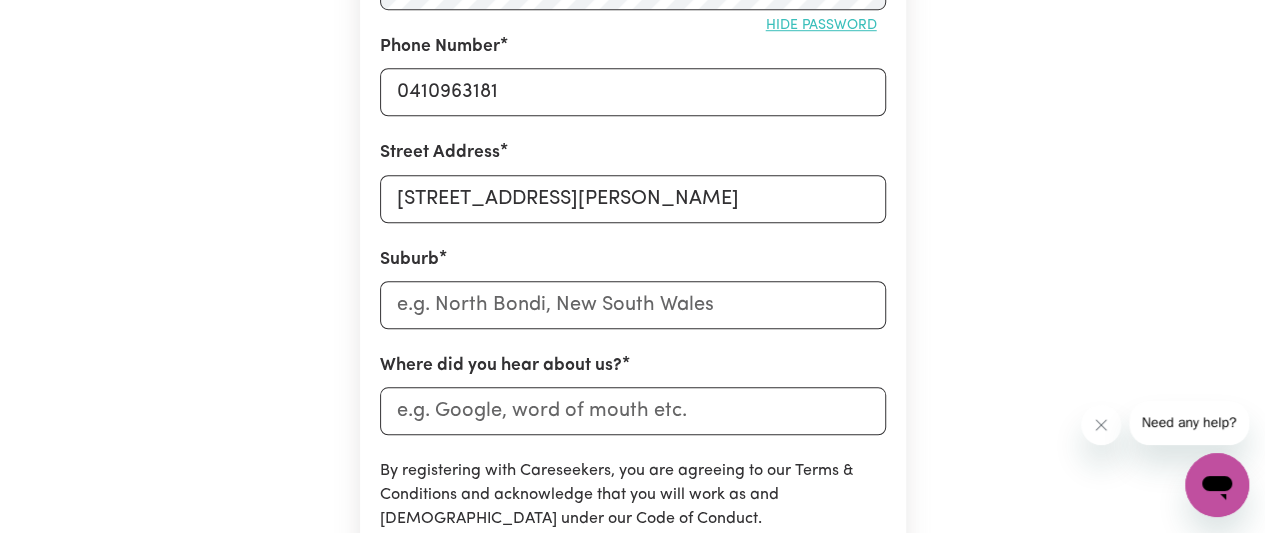 scroll, scrollTop: 750, scrollLeft: 0, axis: vertical 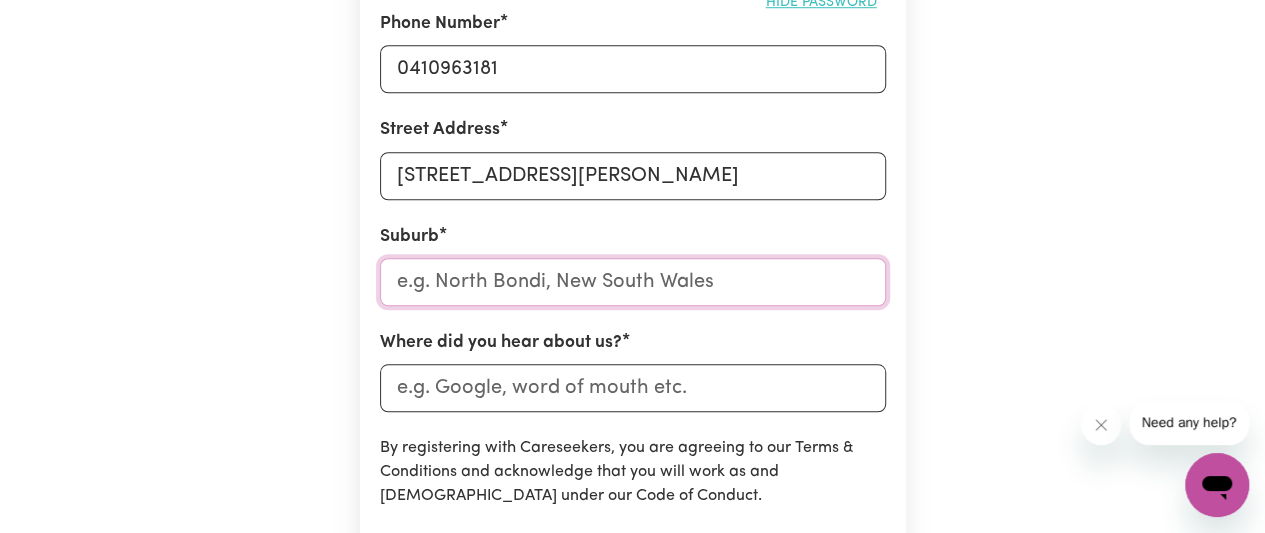 click at bounding box center [633, 282] 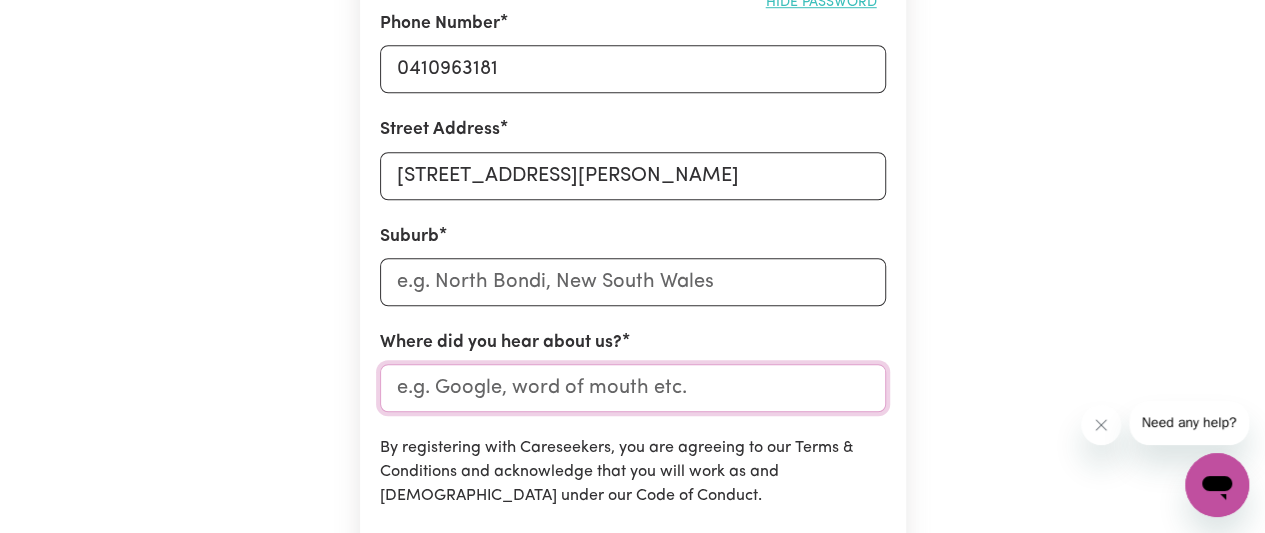 click on "Where did you hear about us?" at bounding box center [633, 388] 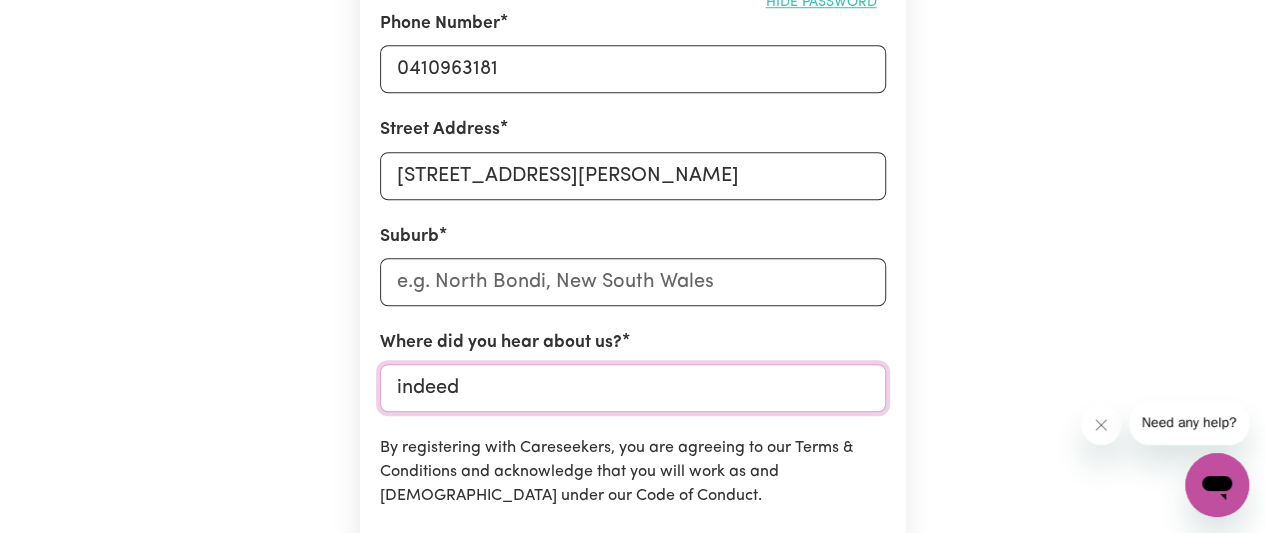 type on "indeed" 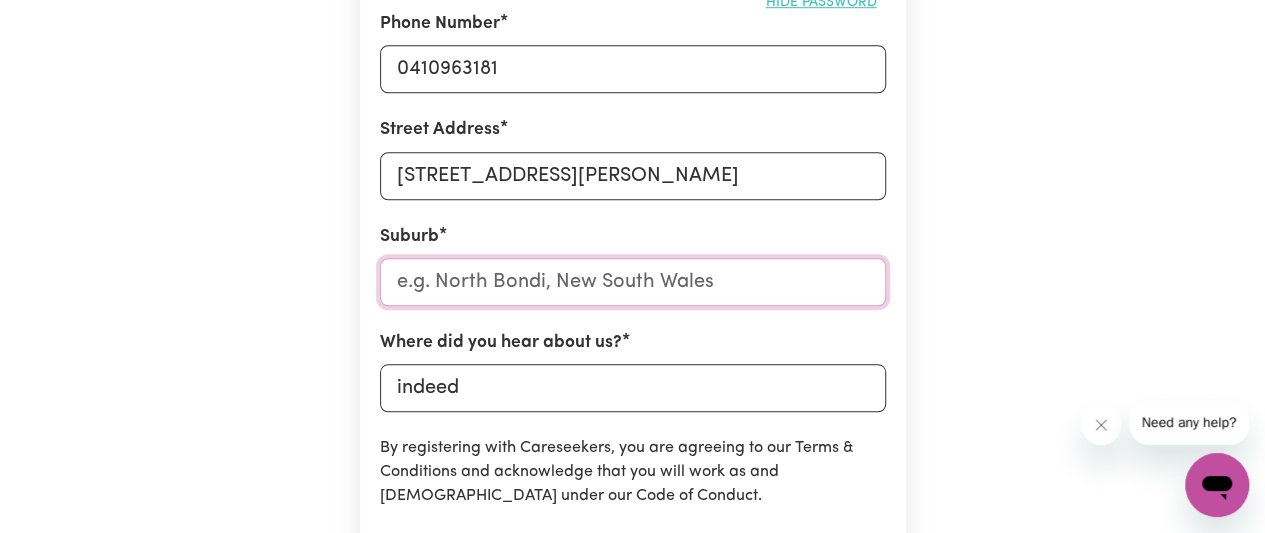 click at bounding box center [633, 282] 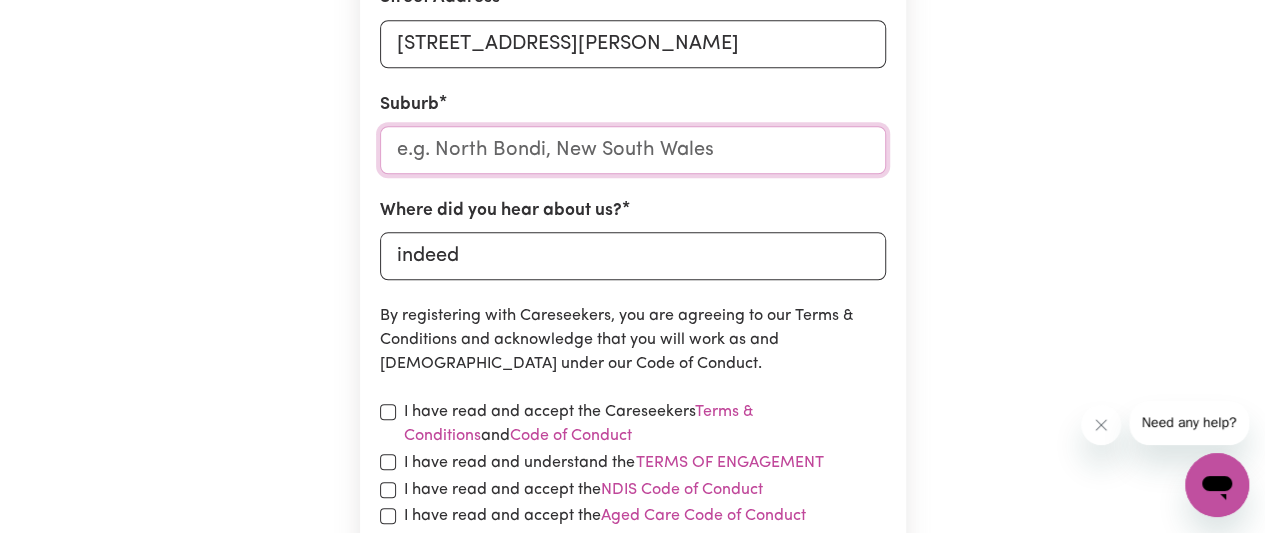 scroll, scrollTop: 880, scrollLeft: 0, axis: vertical 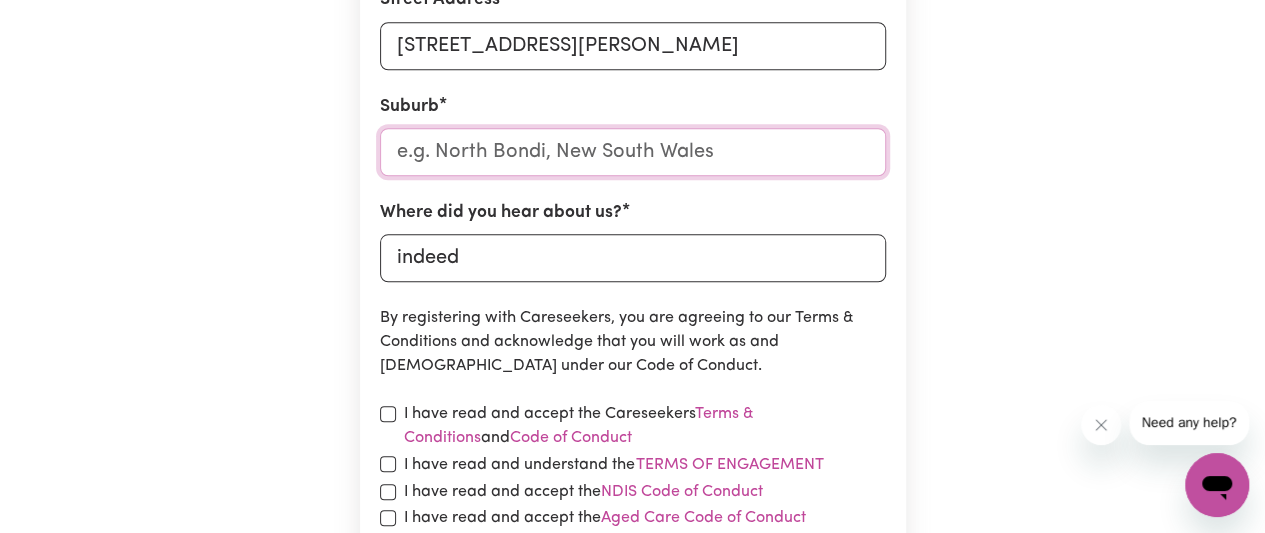 click at bounding box center [633, 152] 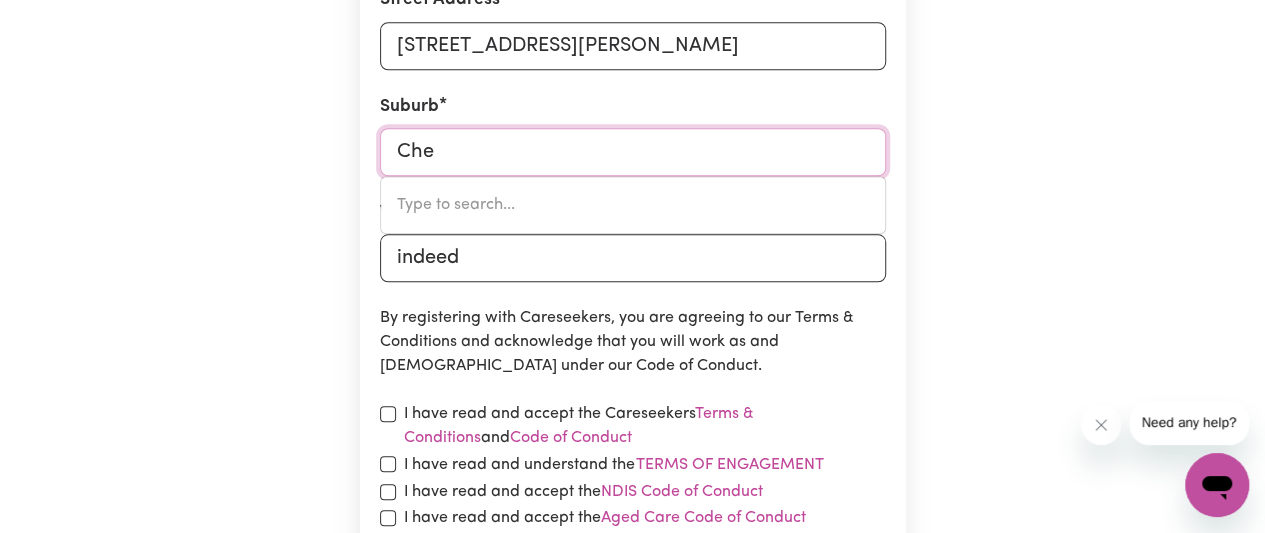 type on "Ches" 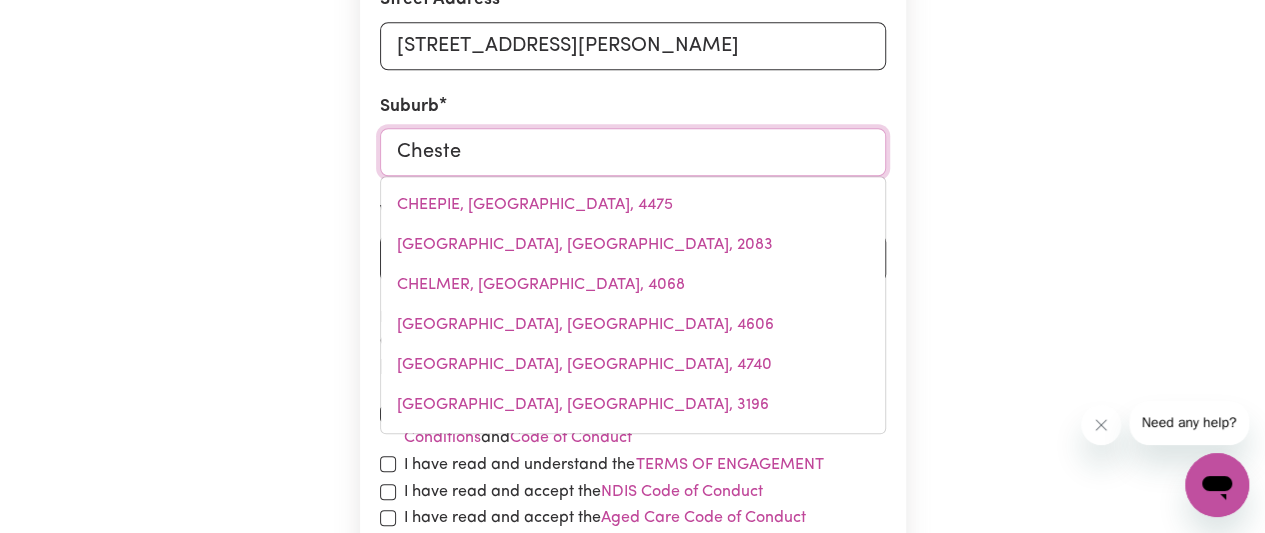 type on "[PERSON_NAME]" 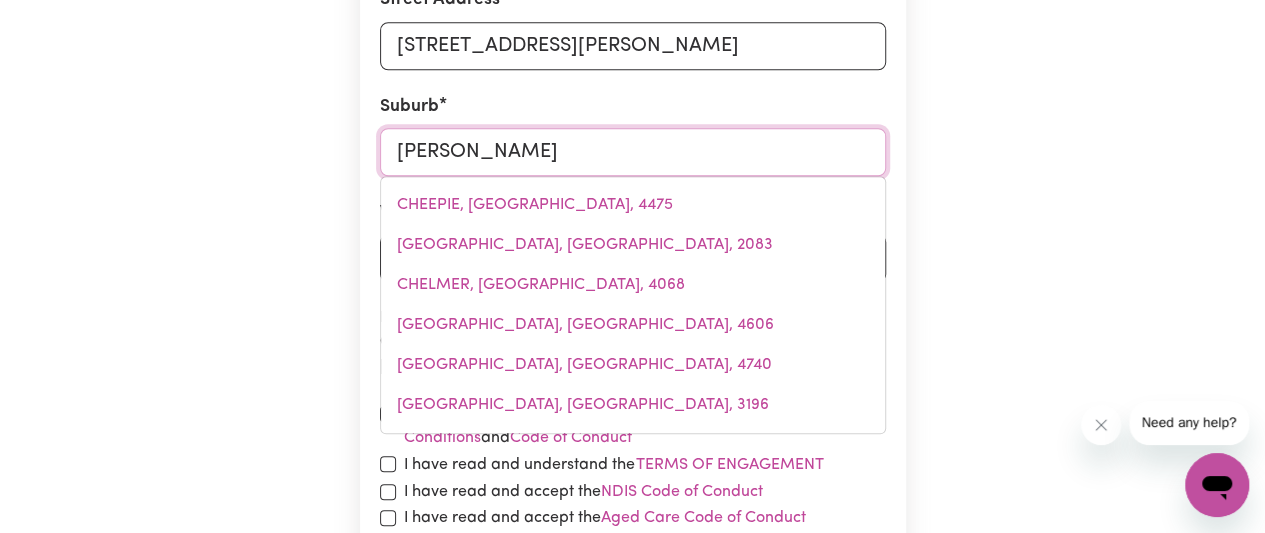 type on "[PERSON_NAME][GEOGRAPHIC_DATA][PERSON_NAME], [GEOGRAPHIC_DATA], 2162" 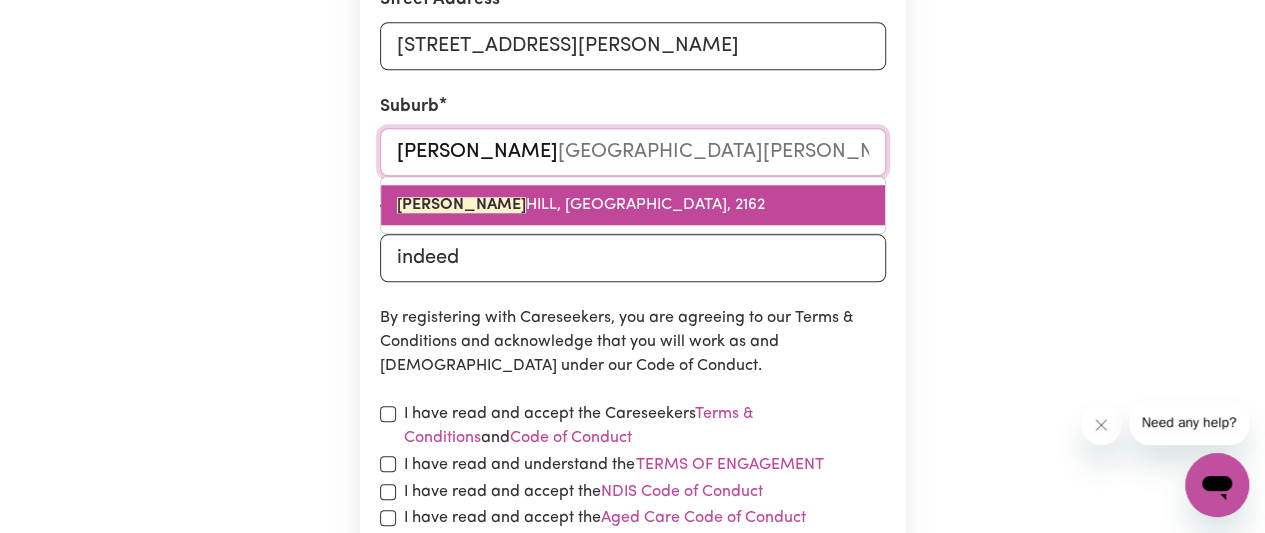 click on "[PERSON_NAME][GEOGRAPHIC_DATA][PERSON_NAME], [GEOGRAPHIC_DATA], 2162" at bounding box center [581, 205] 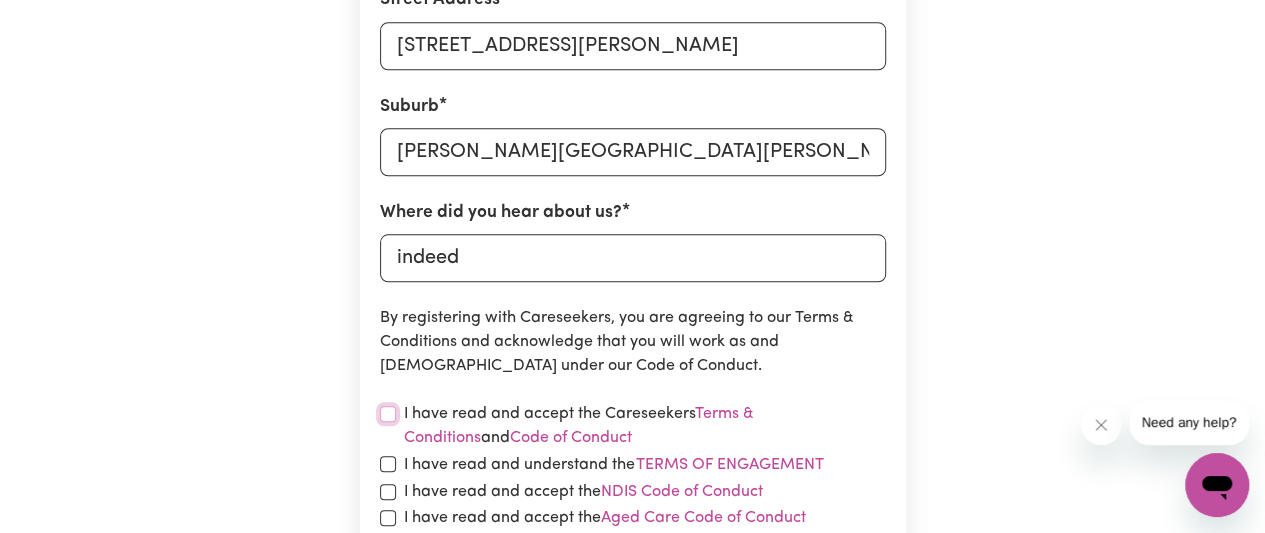 click at bounding box center (388, 414) 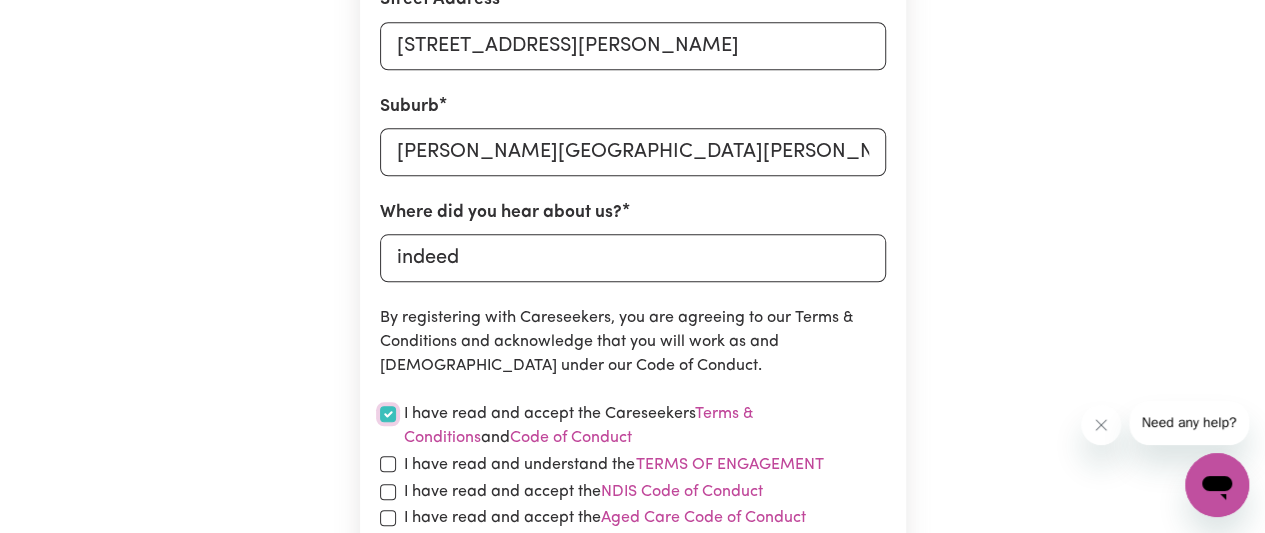 checkbox on "true" 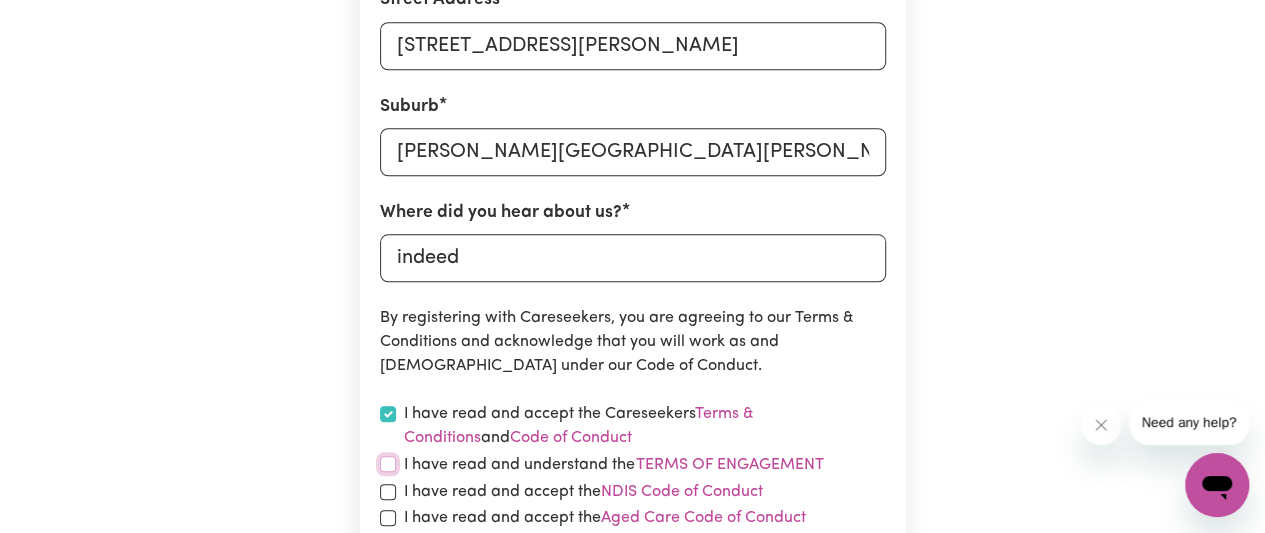 click at bounding box center (388, 464) 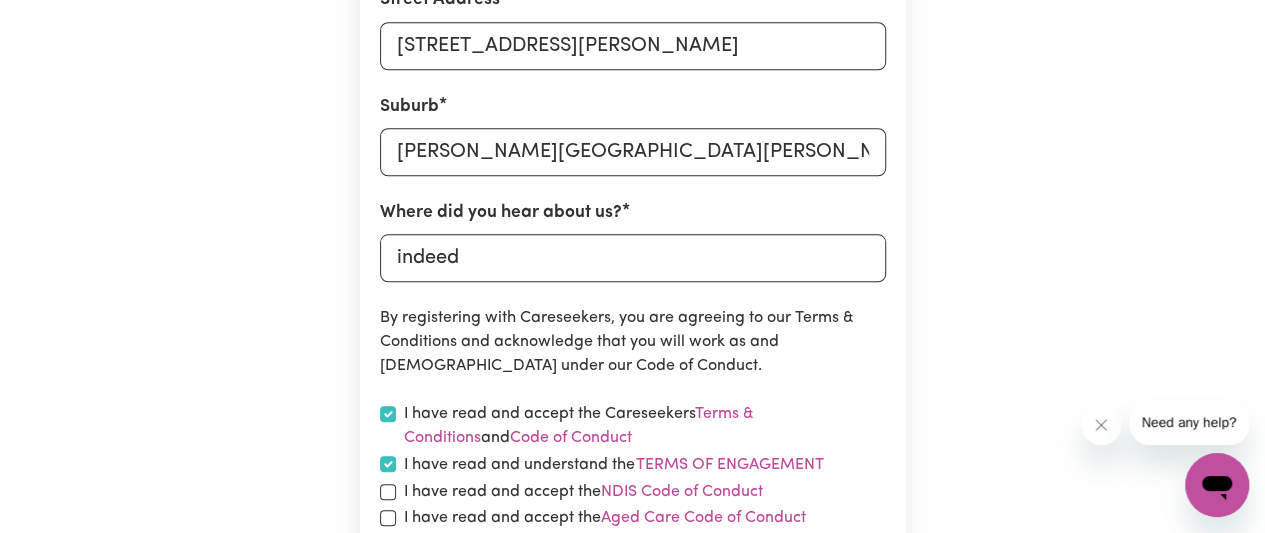 checkbox on "true" 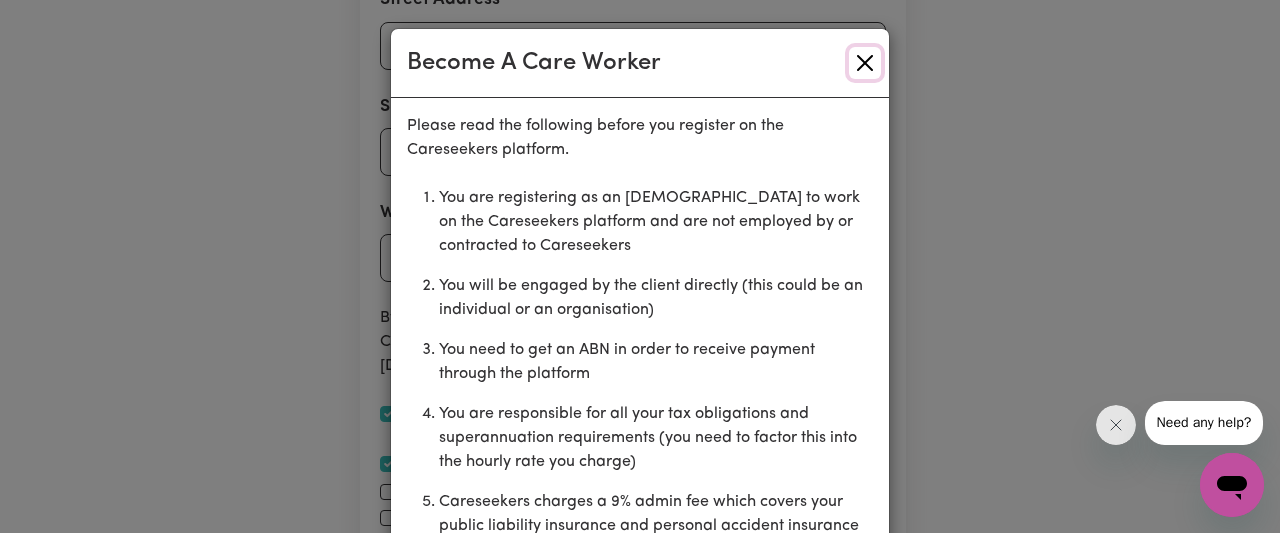 click at bounding box center [865, 63] 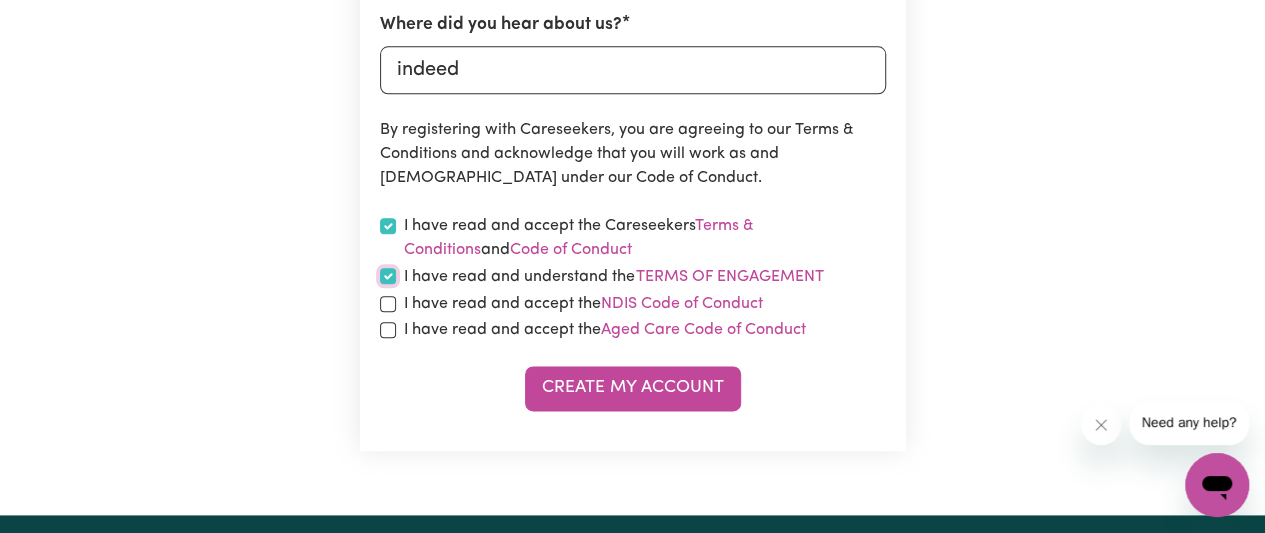 scroll, scrollTop: 1076, scrollLeft: 0, axis: vertical 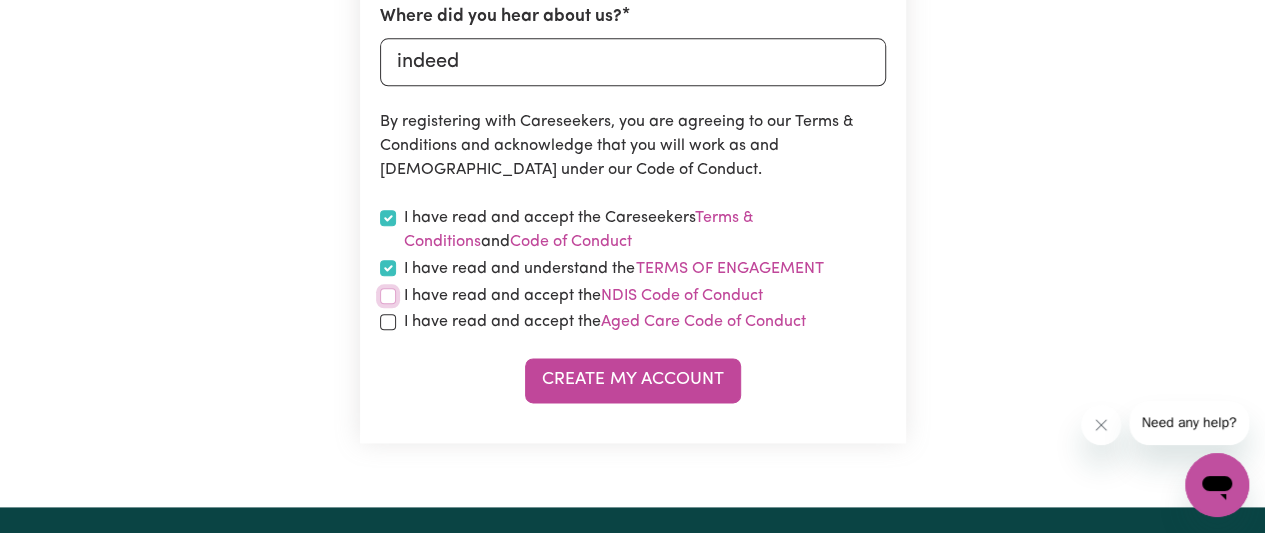 click at bounding box center [388, 296] 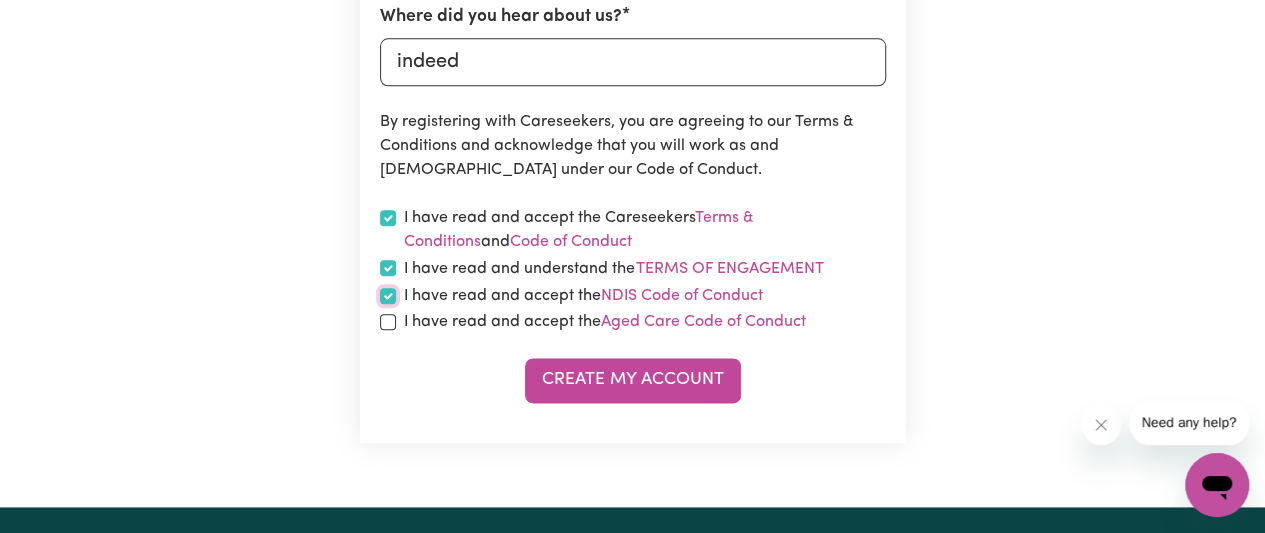 checkbox on "true" 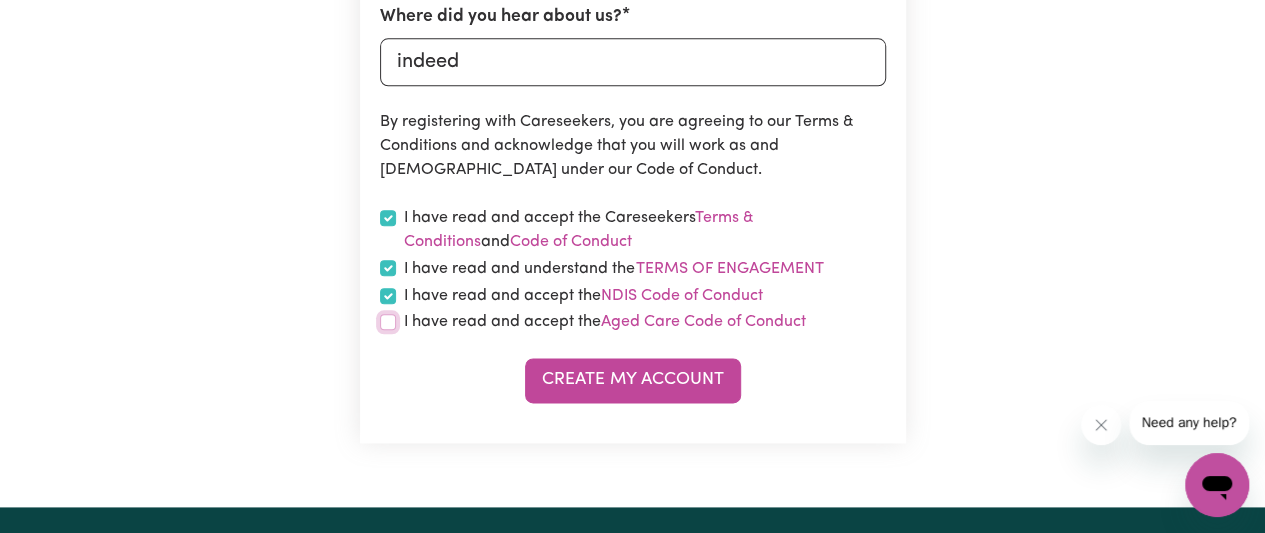 click at bounding box center (388, 322) 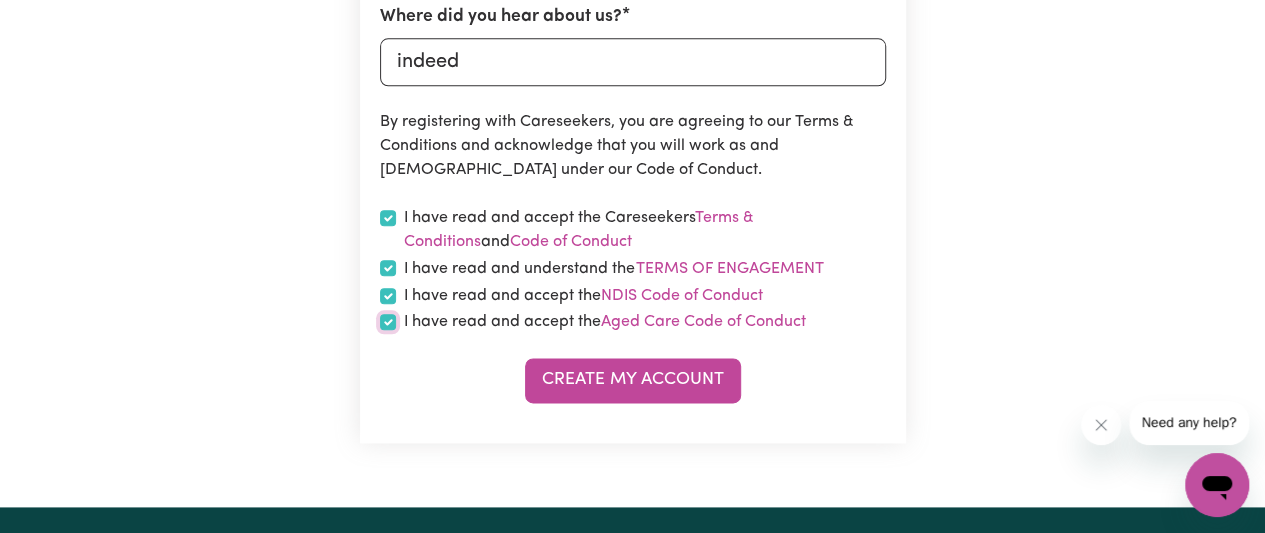 checkbox on "true" 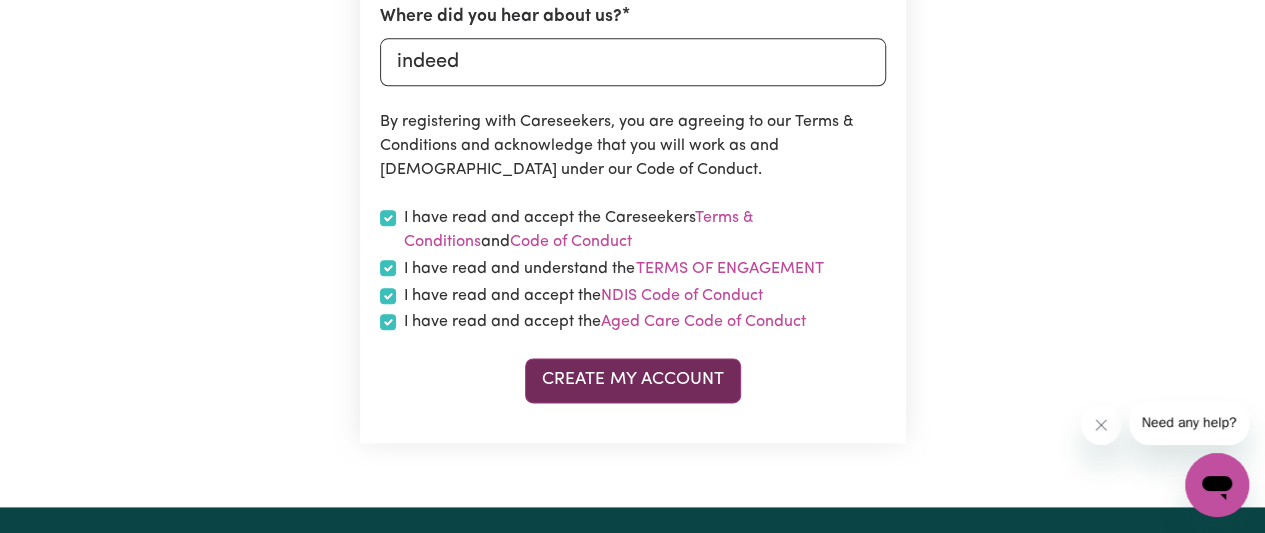 click on "Create My Account" at bounding box center [633, 380] 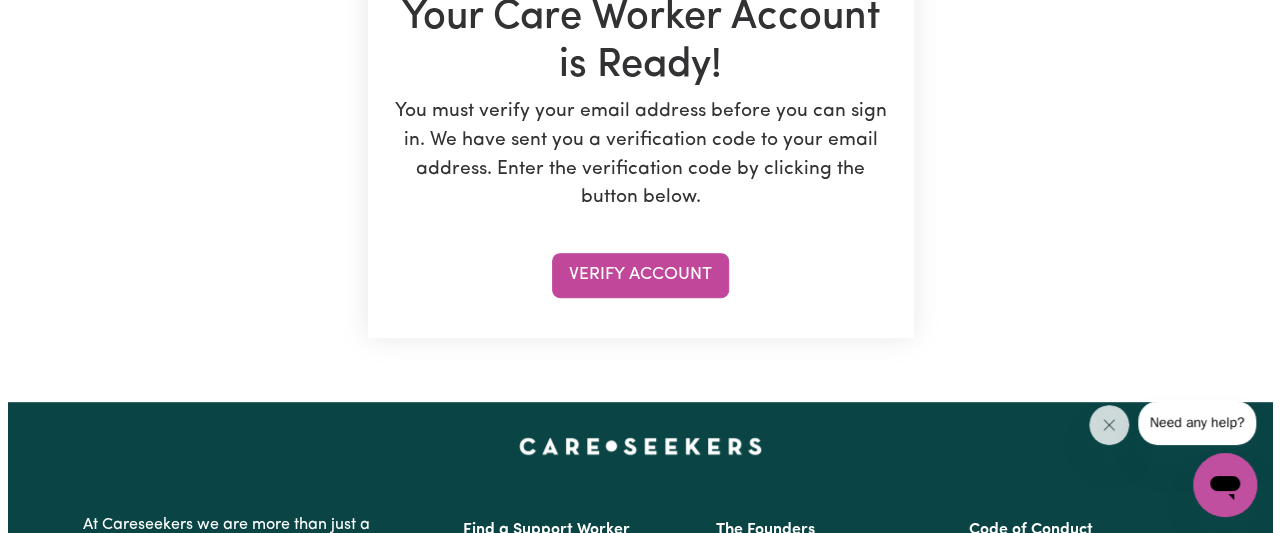 scroll, scrollTop: 360, scrollLeft: 0, axis: vertical 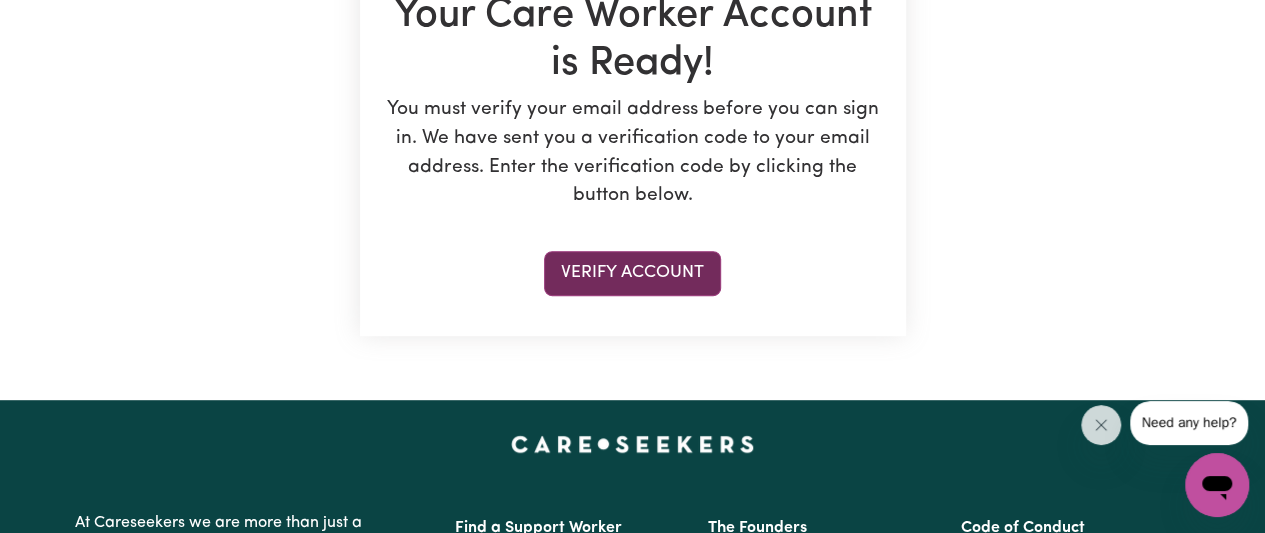 click on "Verify Account" at bounding box center (632, 273) 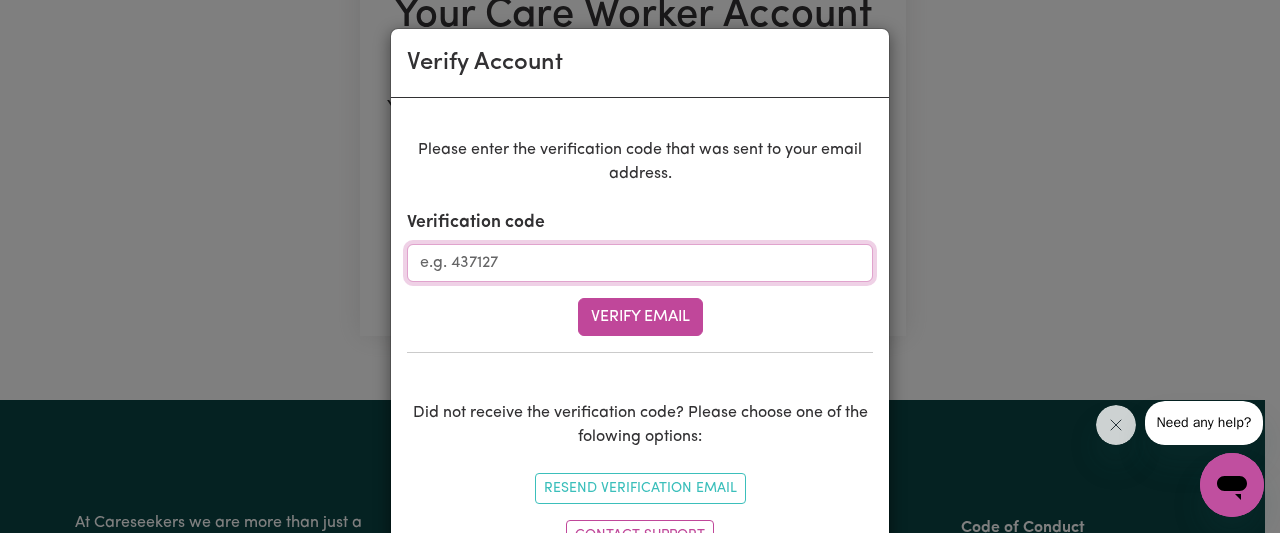 click on "Verification code" at bounding box center [640, 263] 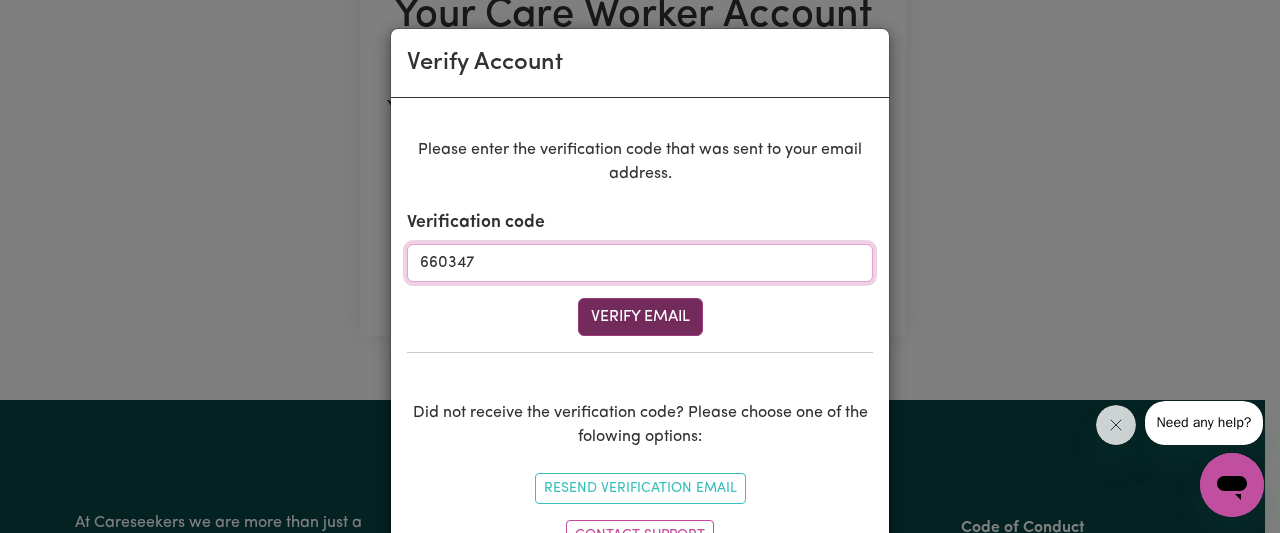 type on "660347" 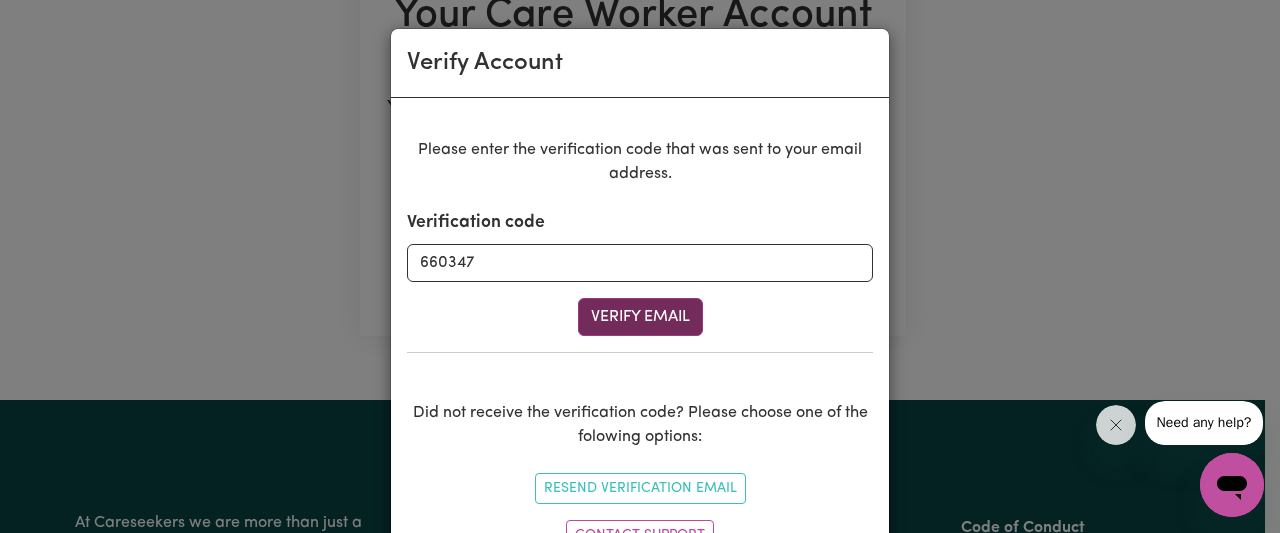 click on "Verify Email" at bounding box center [640, 317] 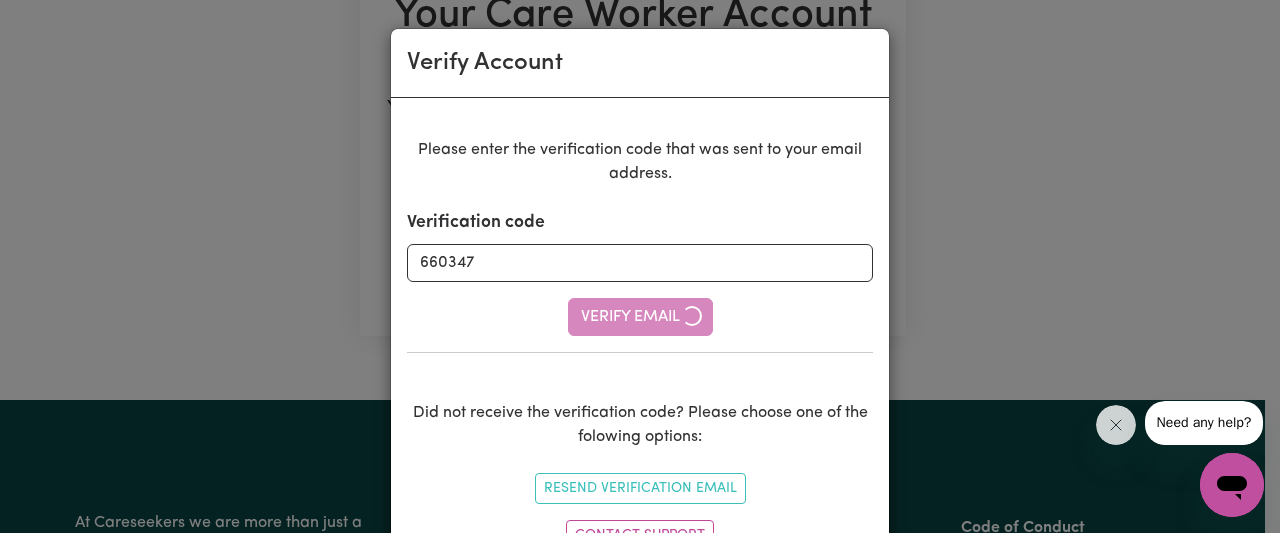 type 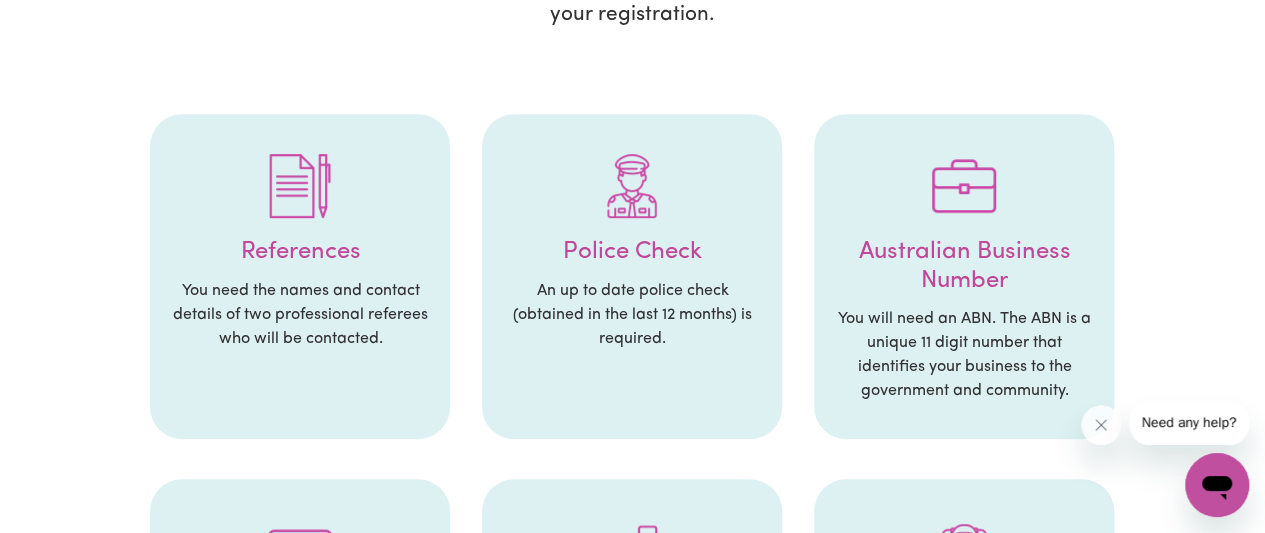 scroll, scrollTop: 448, scrollLeft: 0, axis: vertical 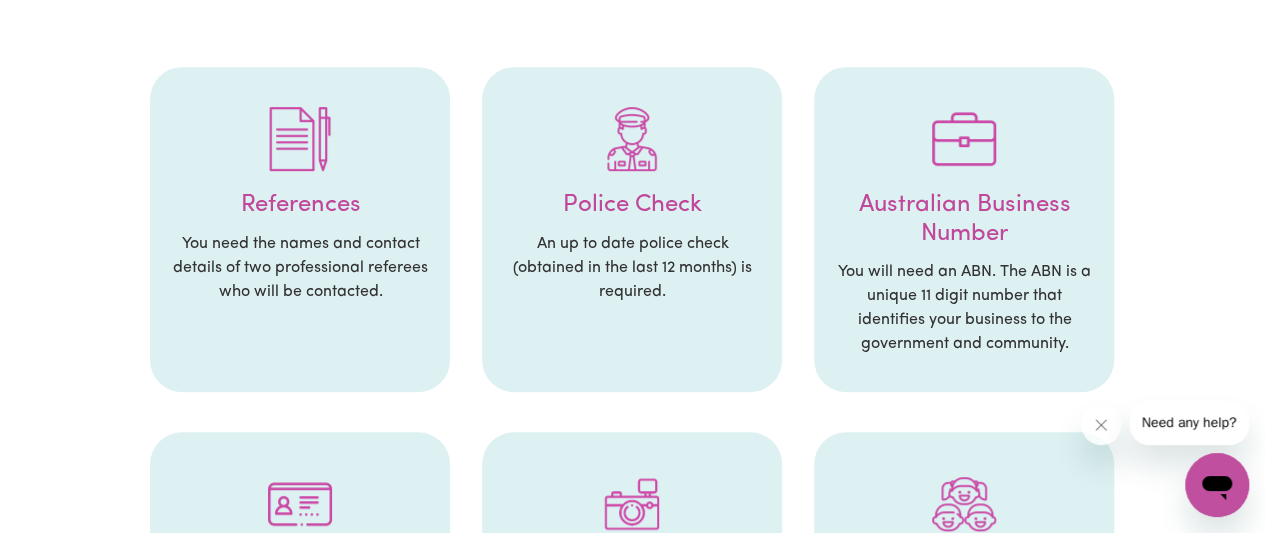 click at bounding box center [632, 139] 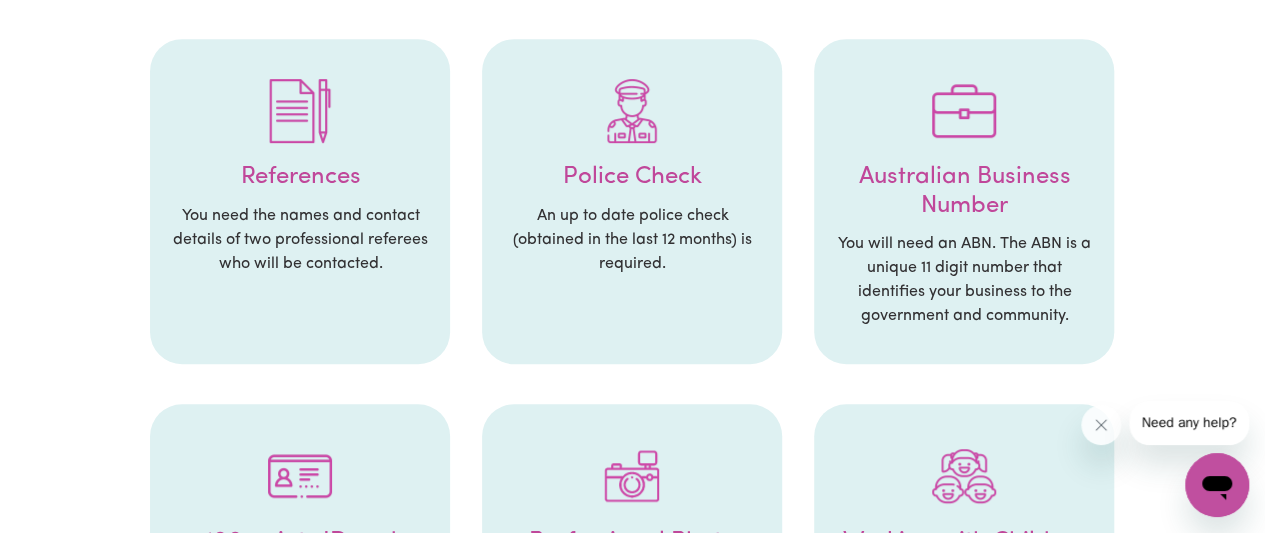 scroll, scrollTop: 495, scrollLeft: 0, axis: vertical 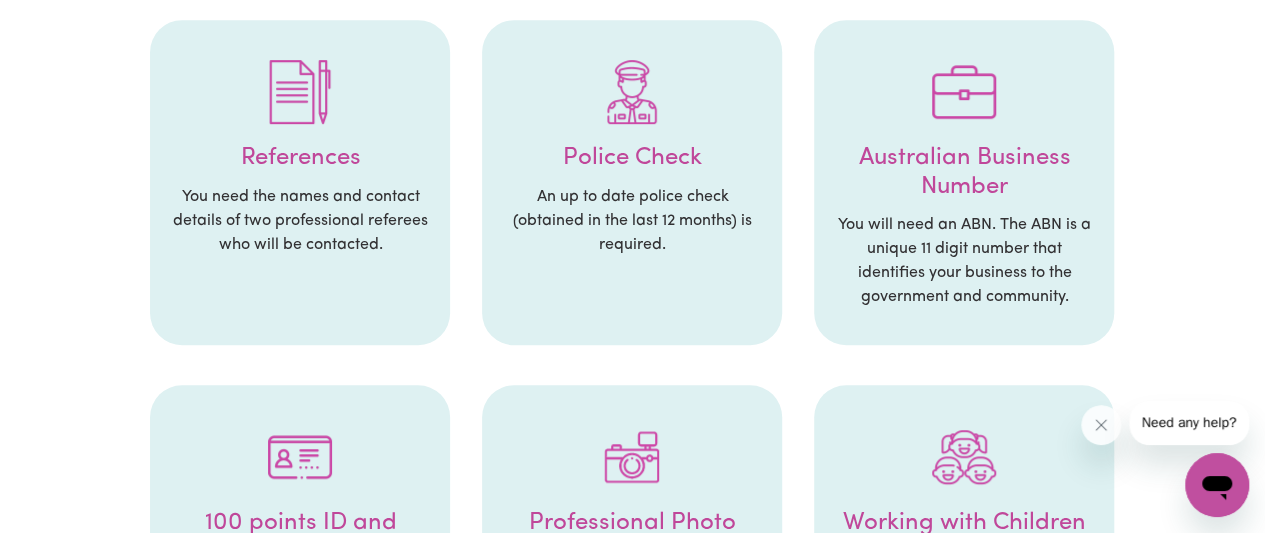 click at bounding box center [632, 92] 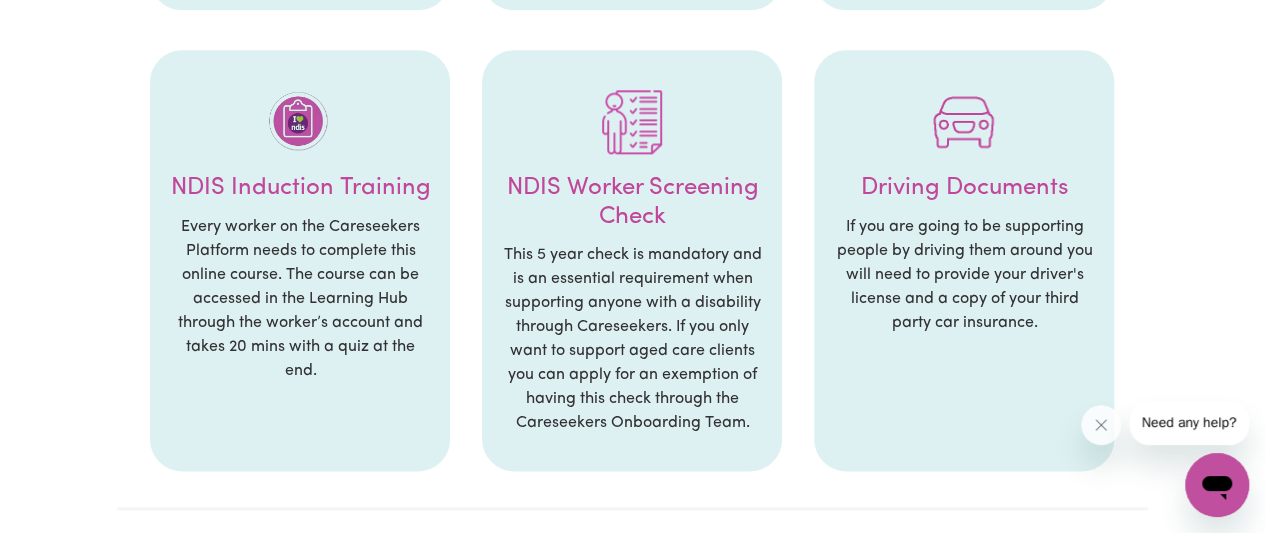 scroll, scrollTop: 1212, scrollLeft: 0, axis: vertical 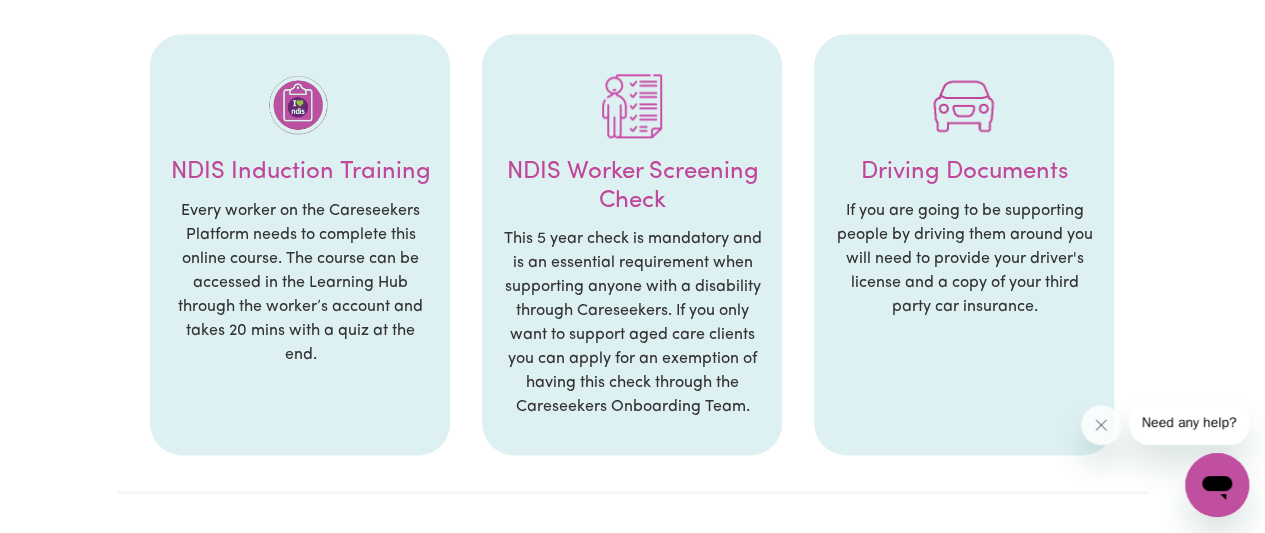 click at bounding box center [632, 106] 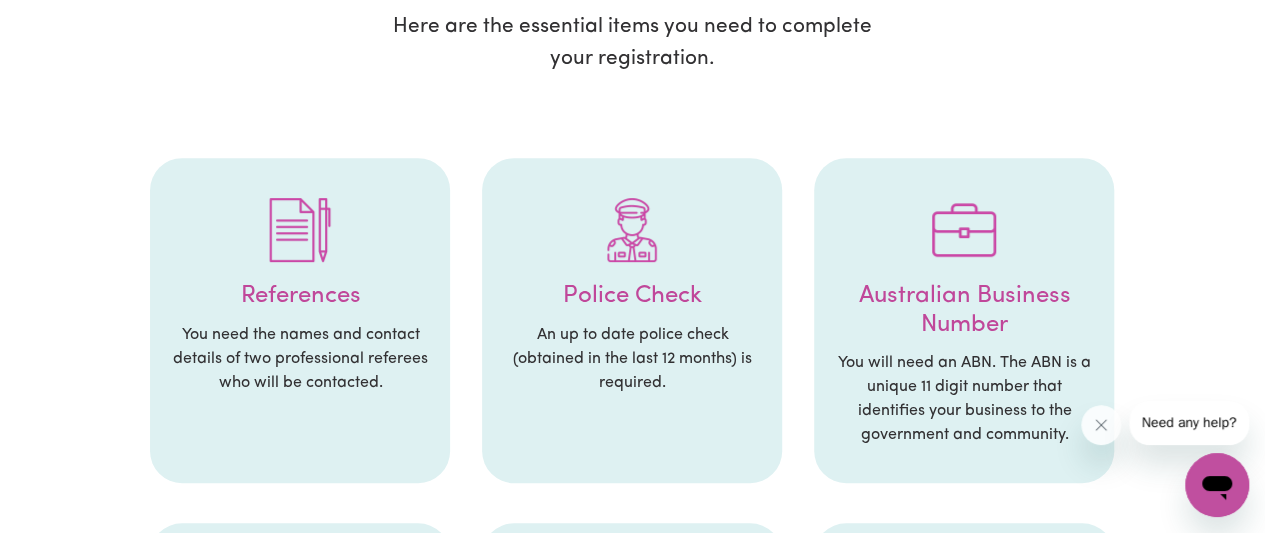 scroll, scrollTop: 366, scrollLeft: 0, axis: vertical 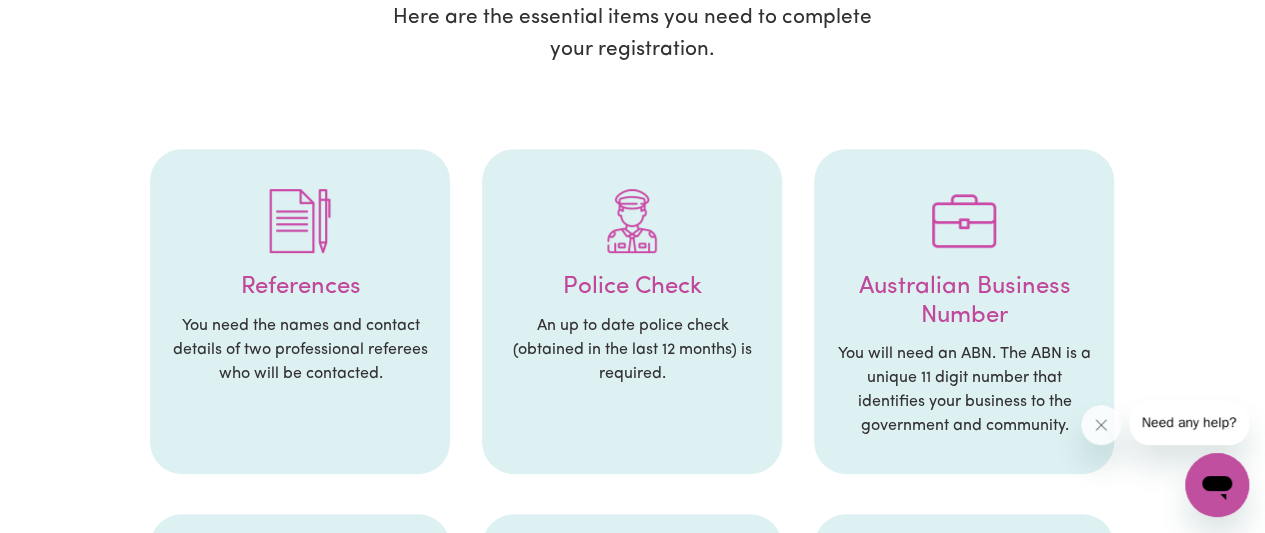 click at bounding box center [300, 221] 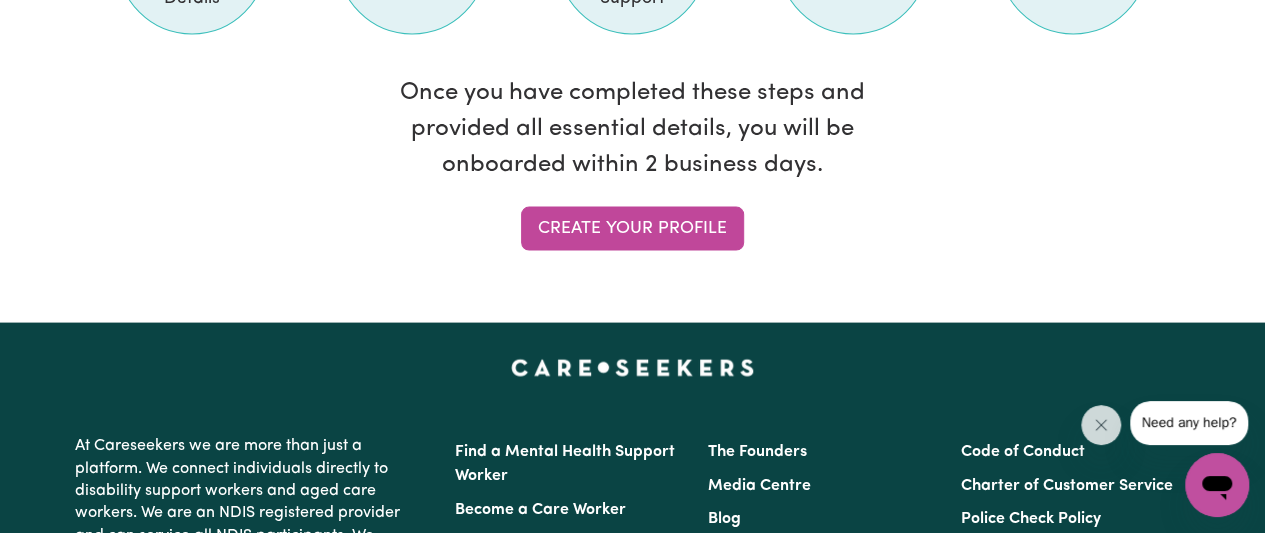 scroll, scrollTop: 1935, scrollLeft: 0, axis: vertical 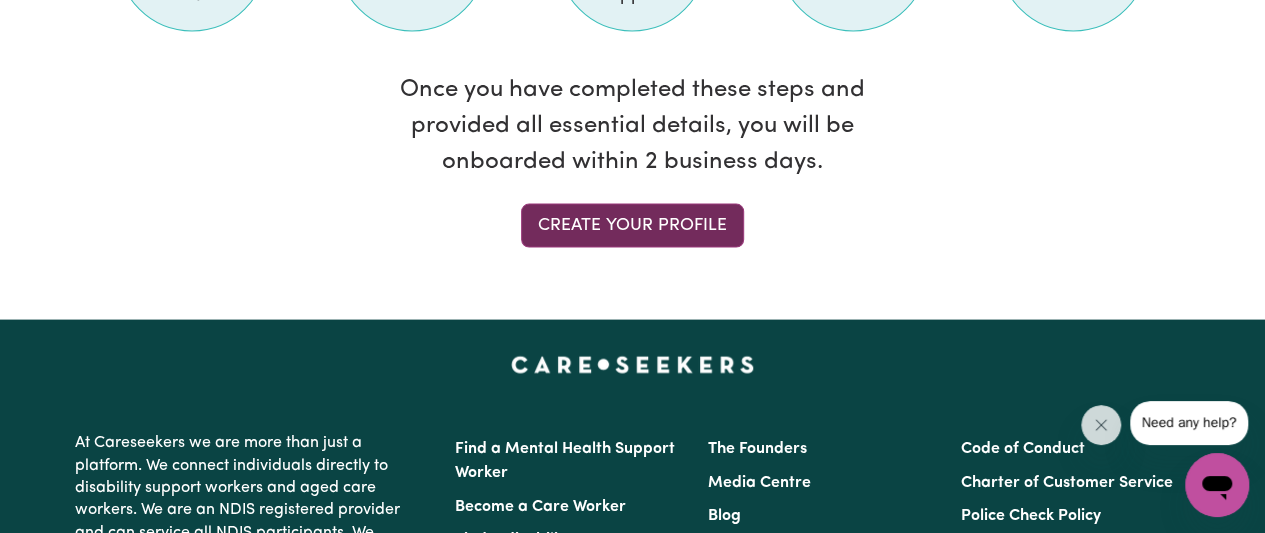 click on "Create your profile" at bounding box center (632, 226) 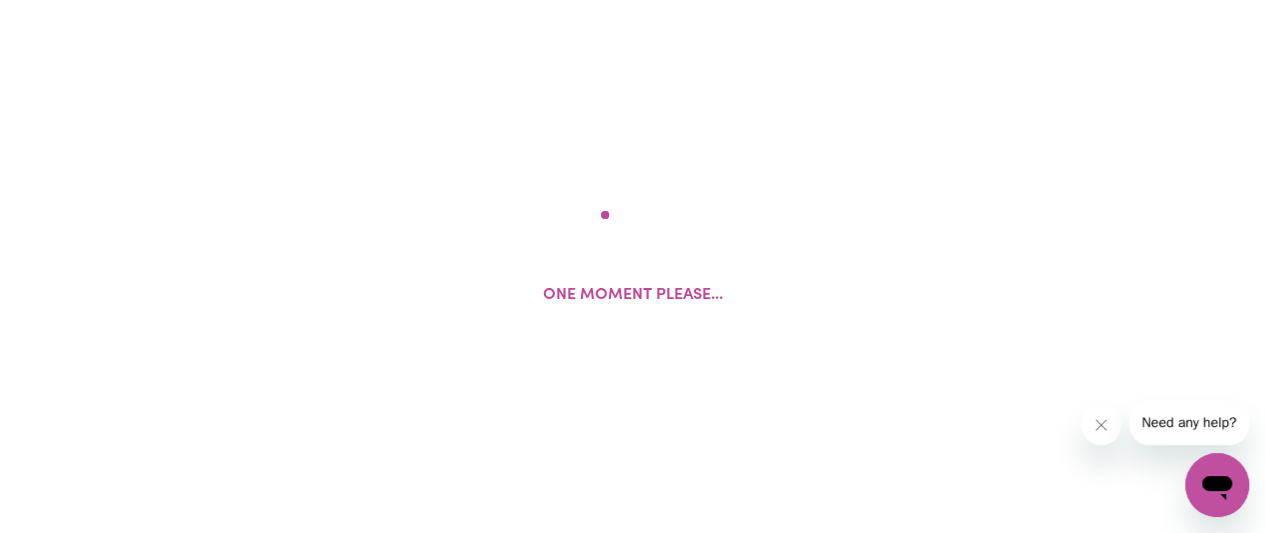 scroll, scrollTop: 0, scrollLeft: 0, axis: both 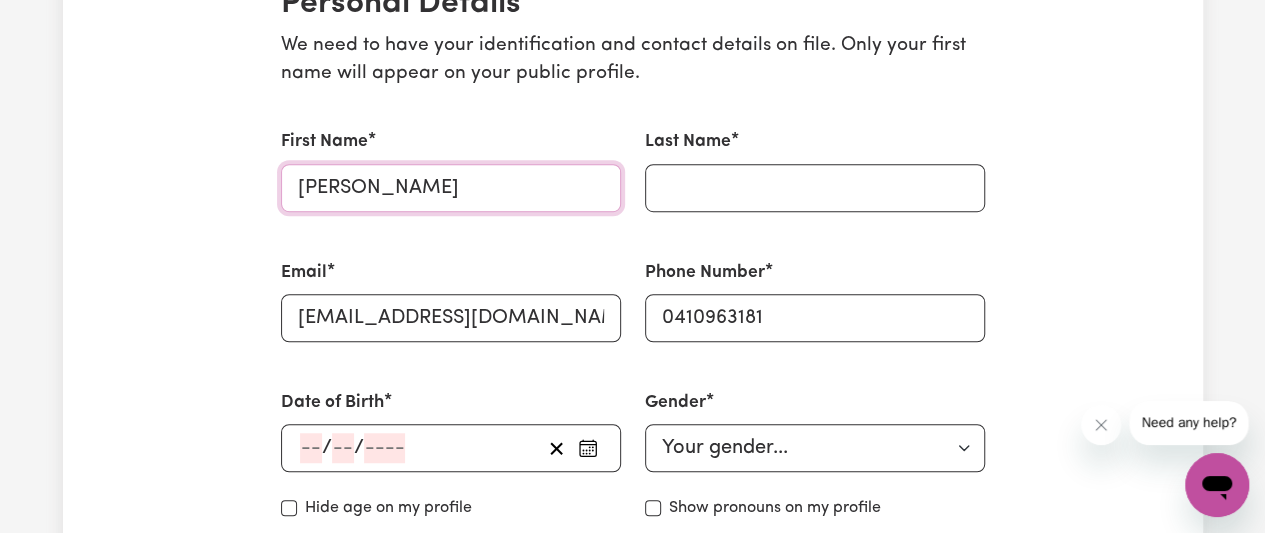 click on "[PERSON_NAME]" at bounding box center (451, 188) 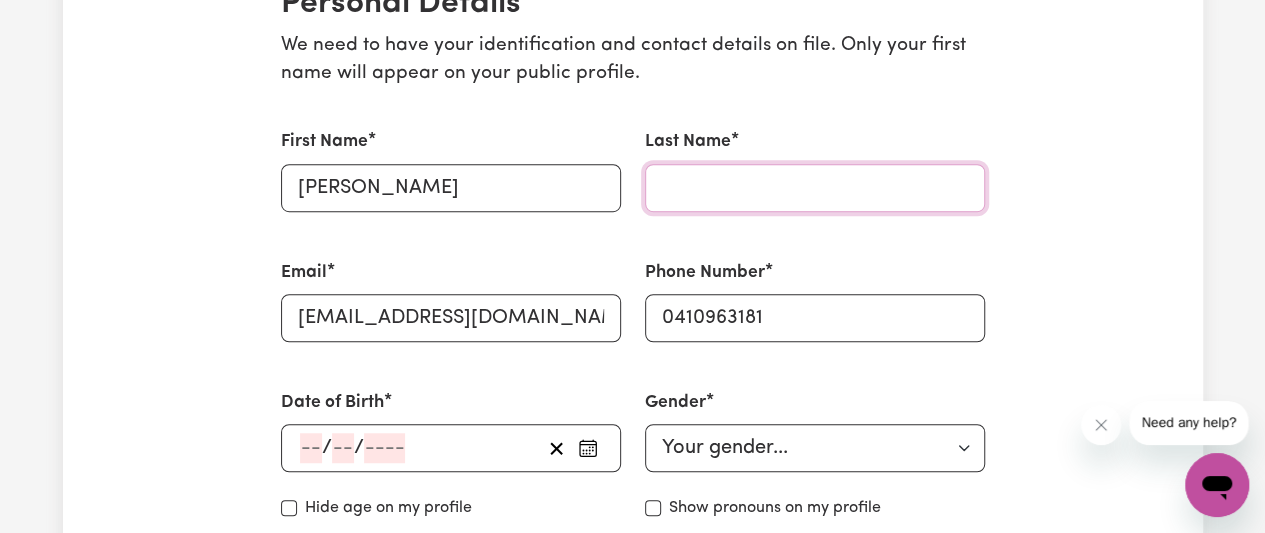 click on "Last Name" at bounding box center (815, 188) 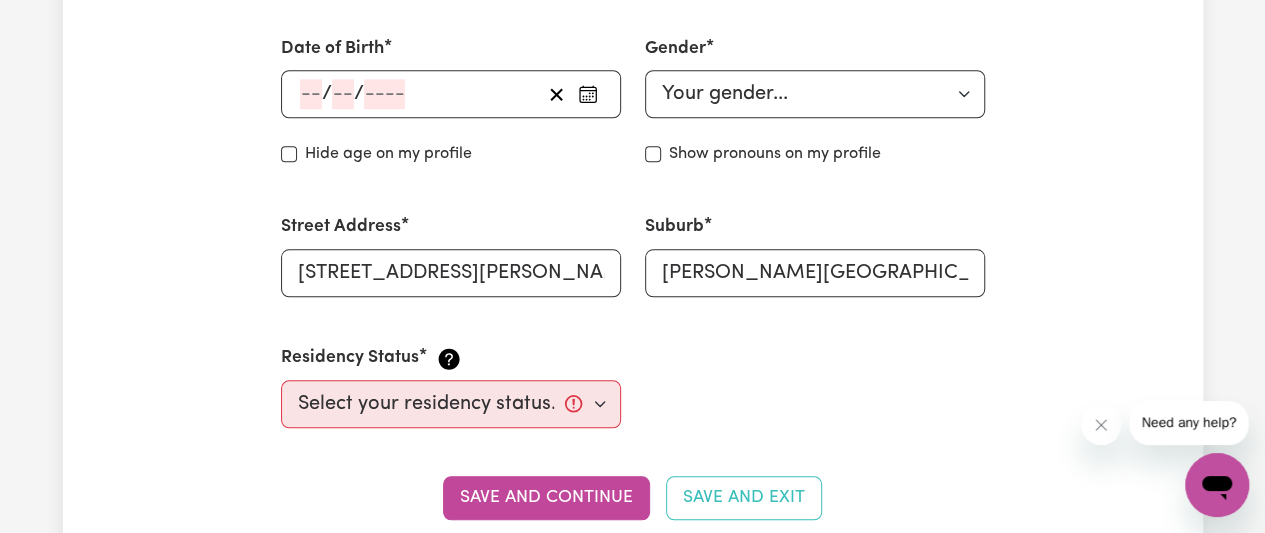 scroll, scrollTop: 867, scrollLeft: 0, axis: vertical 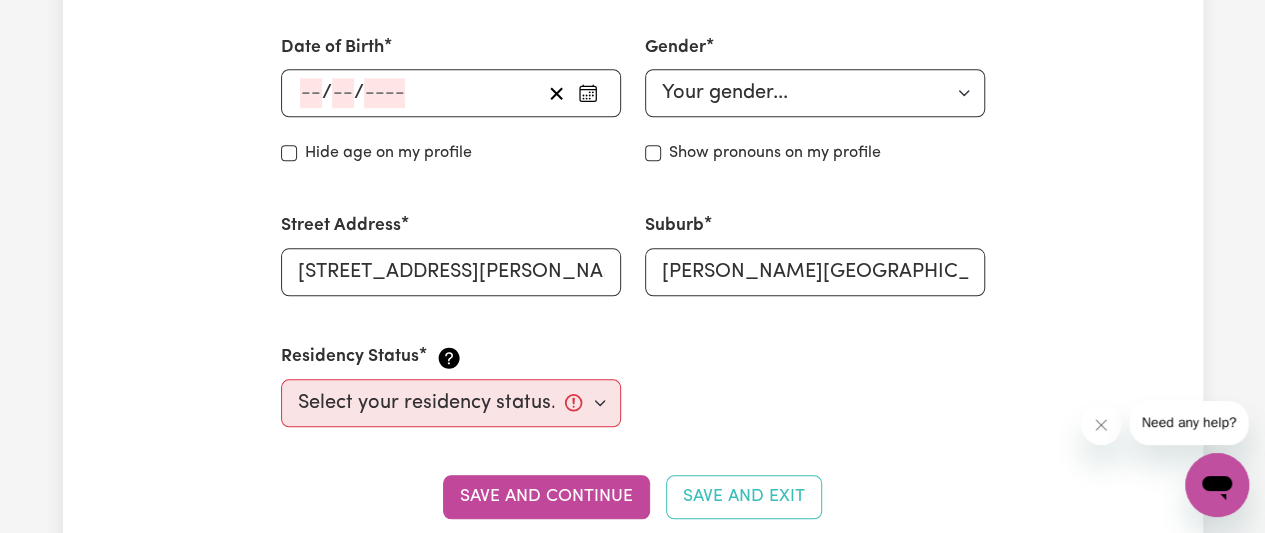 click 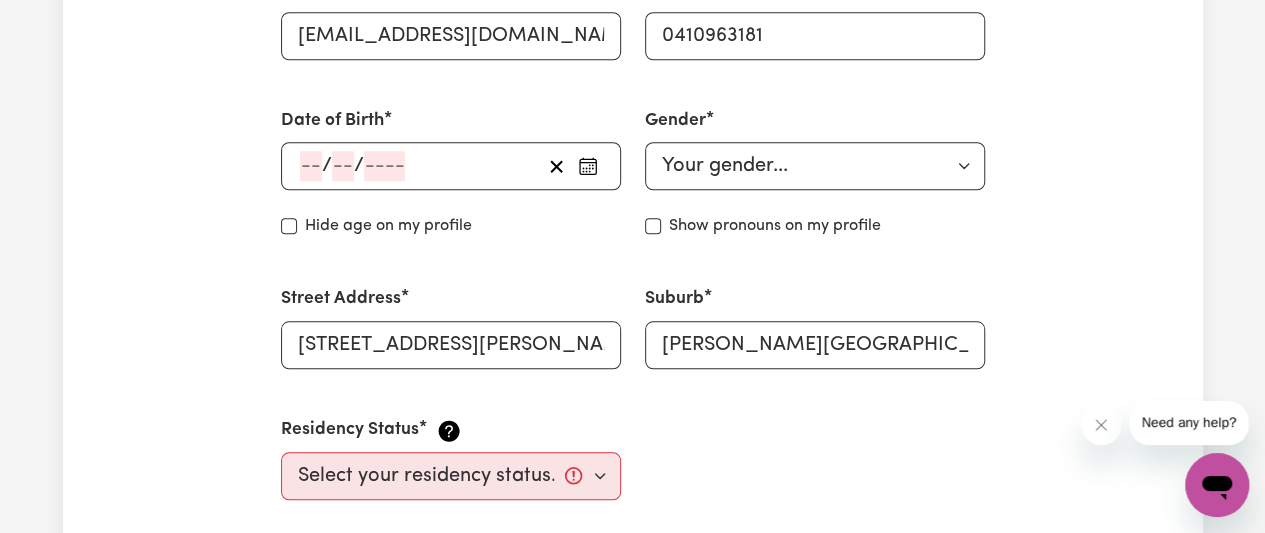 scroll, scrollTop: 793, scrollLeft: 0, axis: vertical 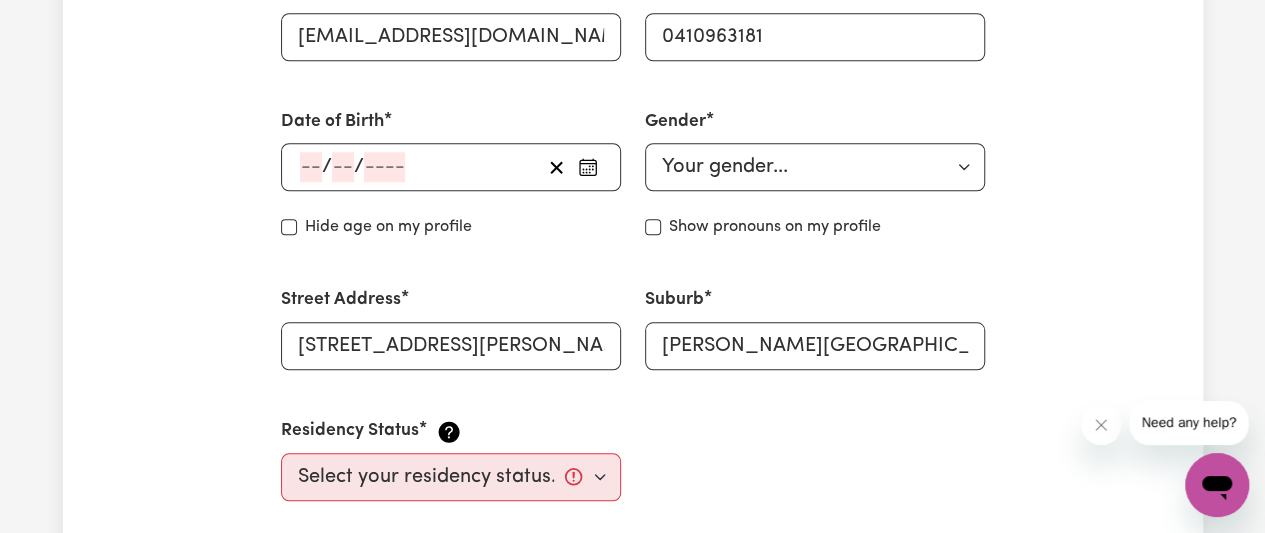 click 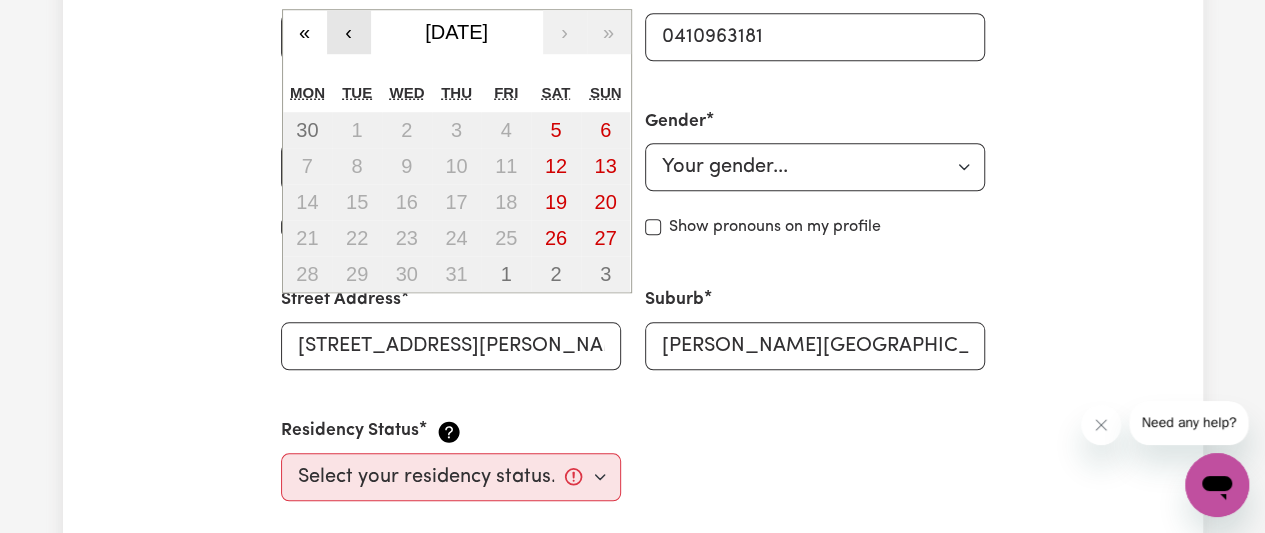 click on "‹" at bounding box center [349, 32] 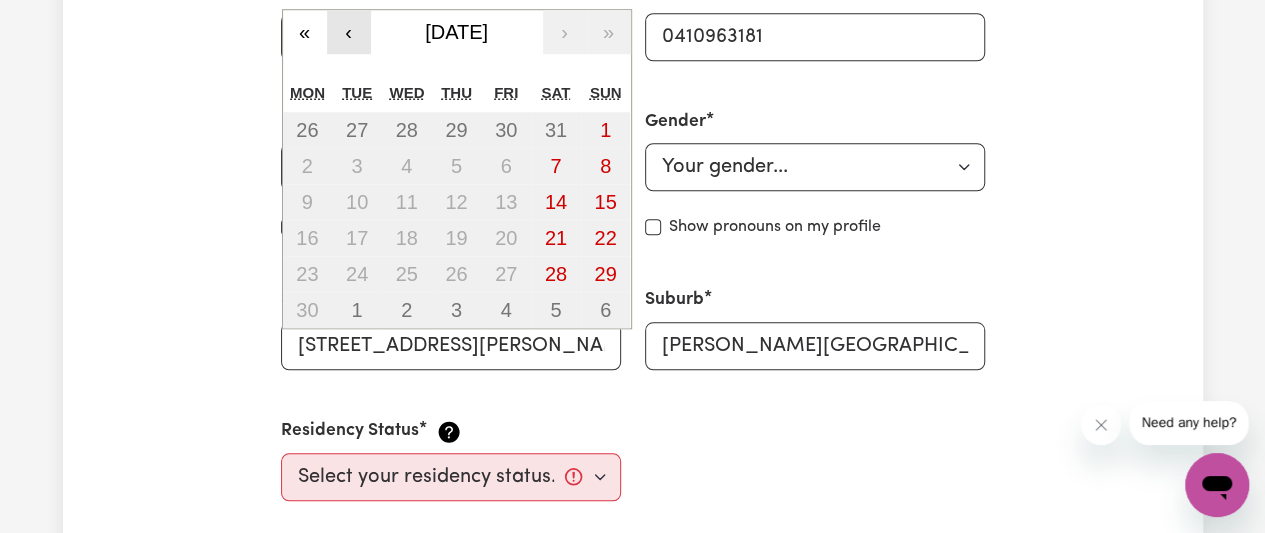 click on "‹" at bounding box center (349, 32) 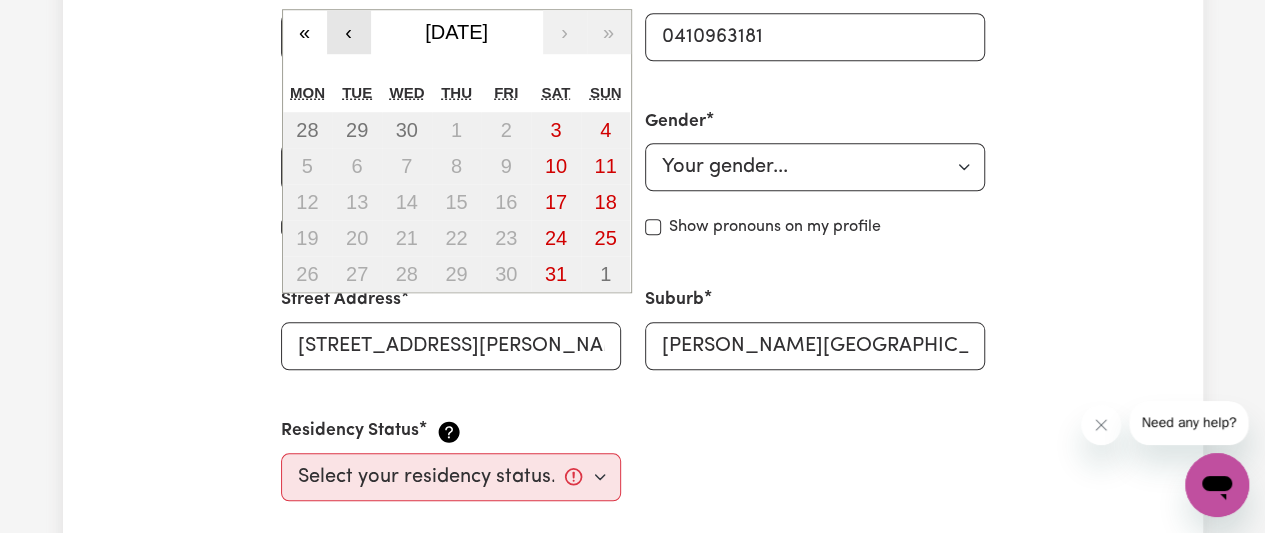 click on "‹" at bounding box center [349, 32] 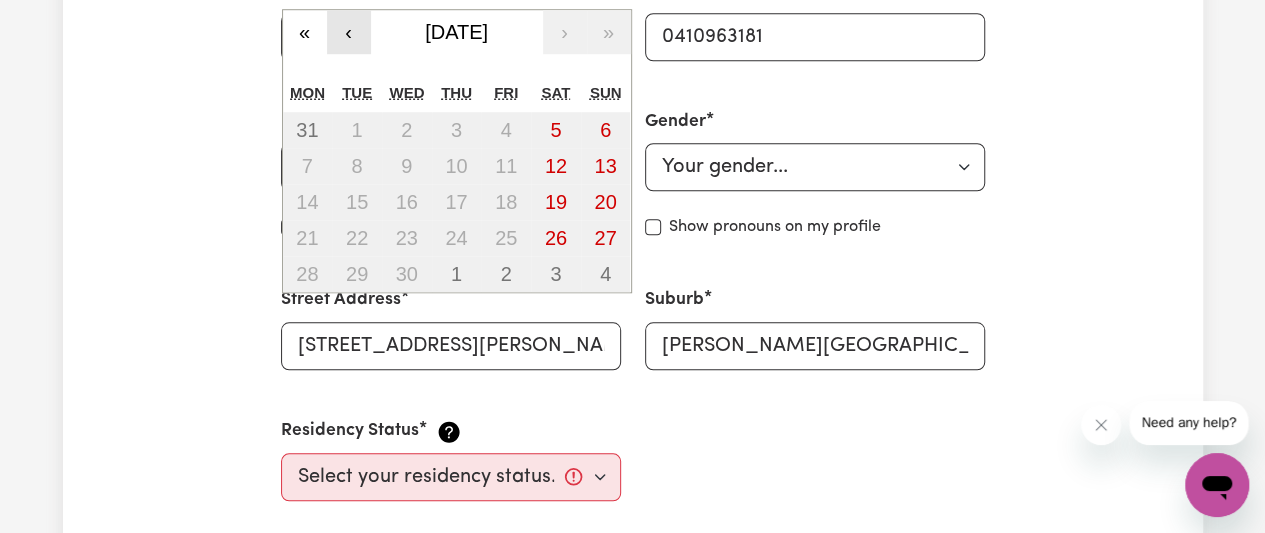 click on "‹" at bounding box center (349, 32) 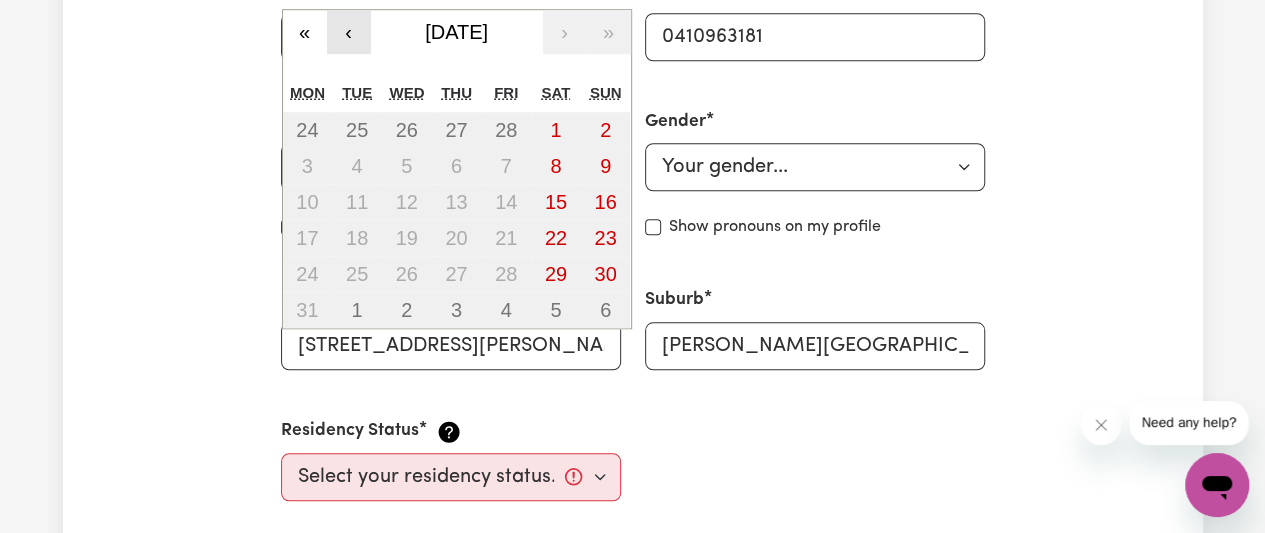click on "‹" at bounding box center [349, 32] 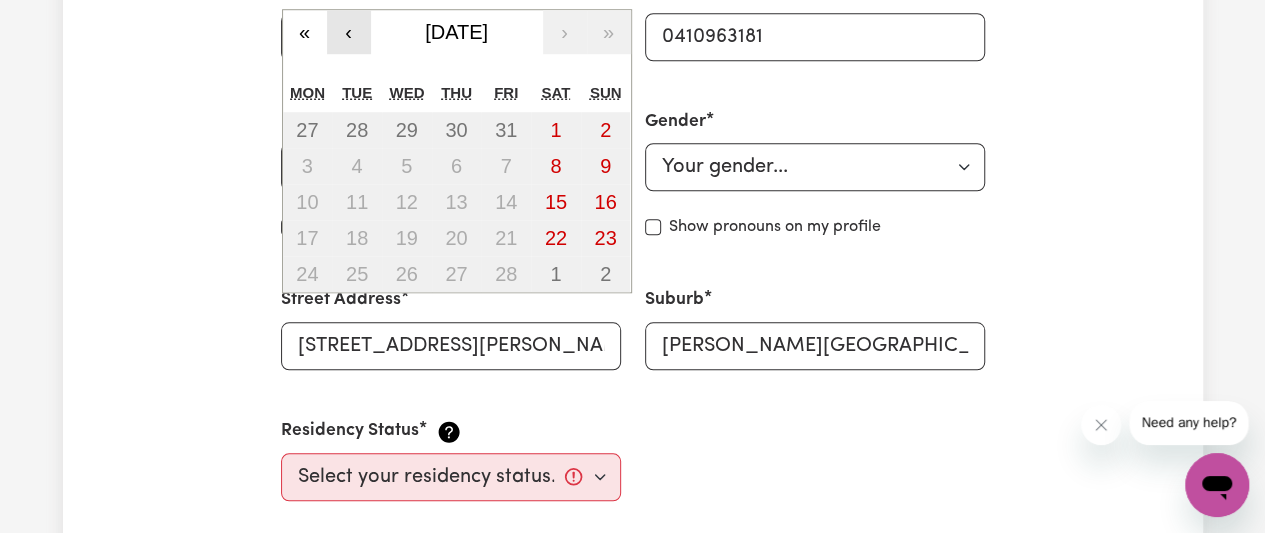 click on "‹" at bounding box center [349, 32] 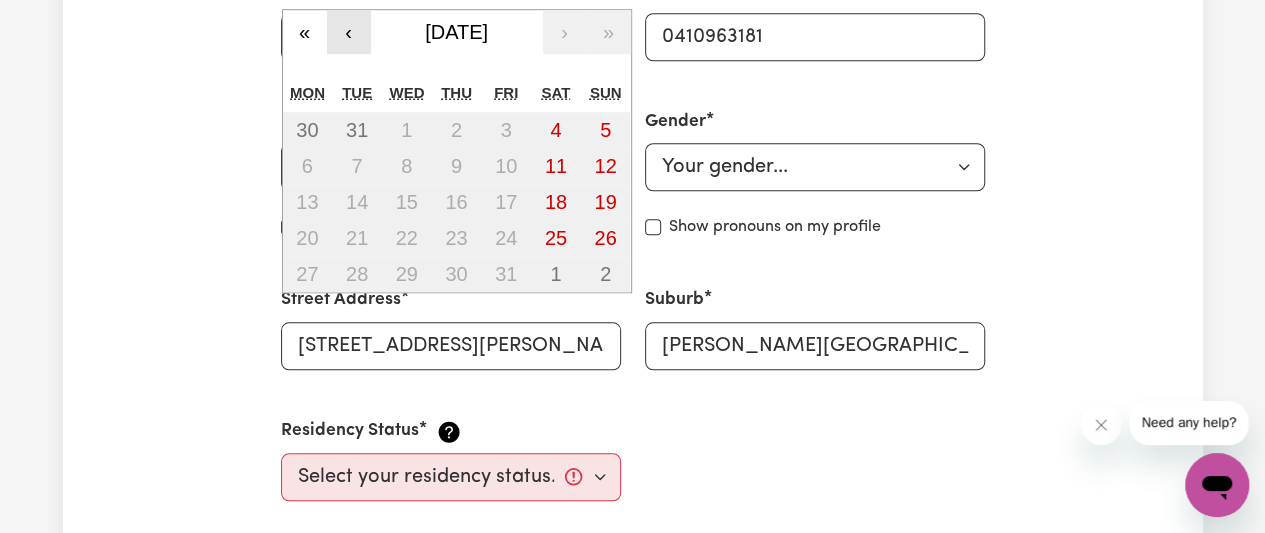 click on "‹" at bounding box center (349, 32) 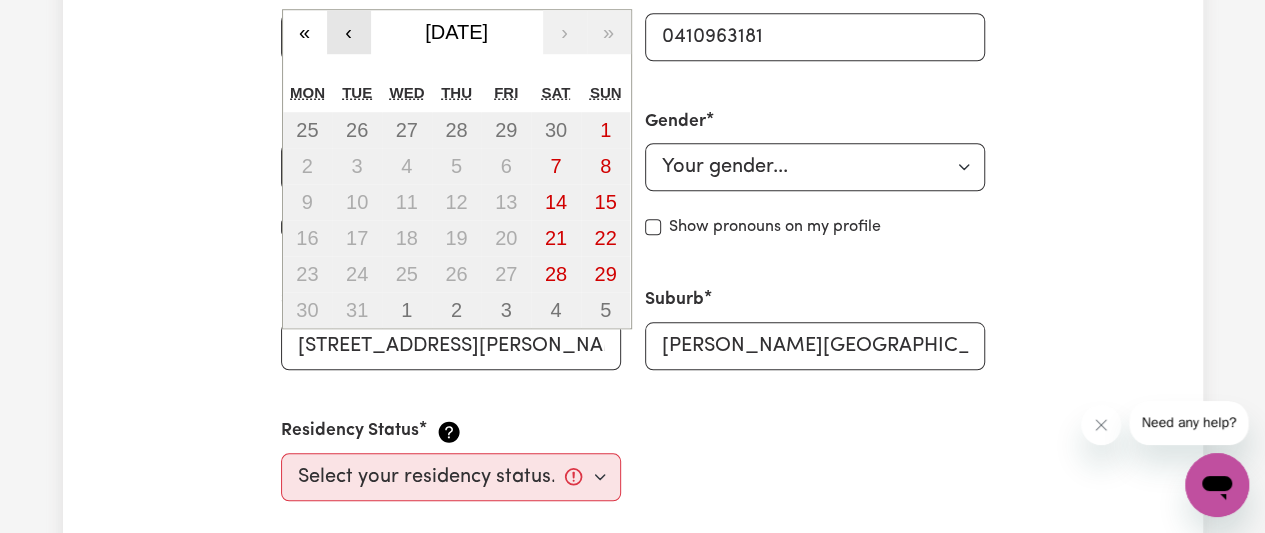 click on "‹" at bounding box center (349, 32) 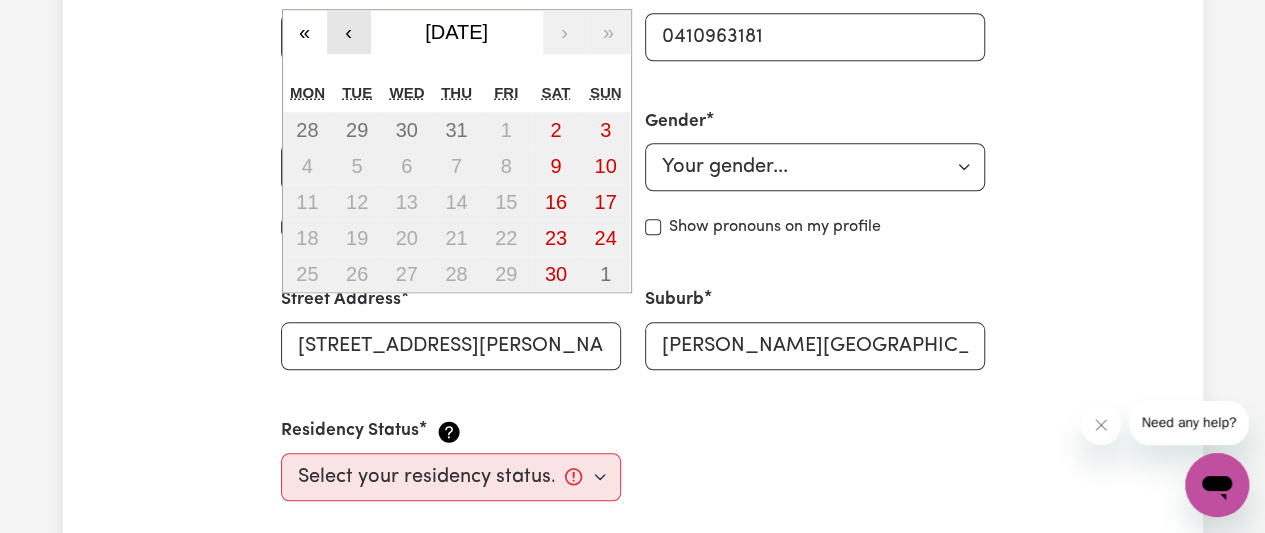 click on "‹" at bounding box center (349, 32) 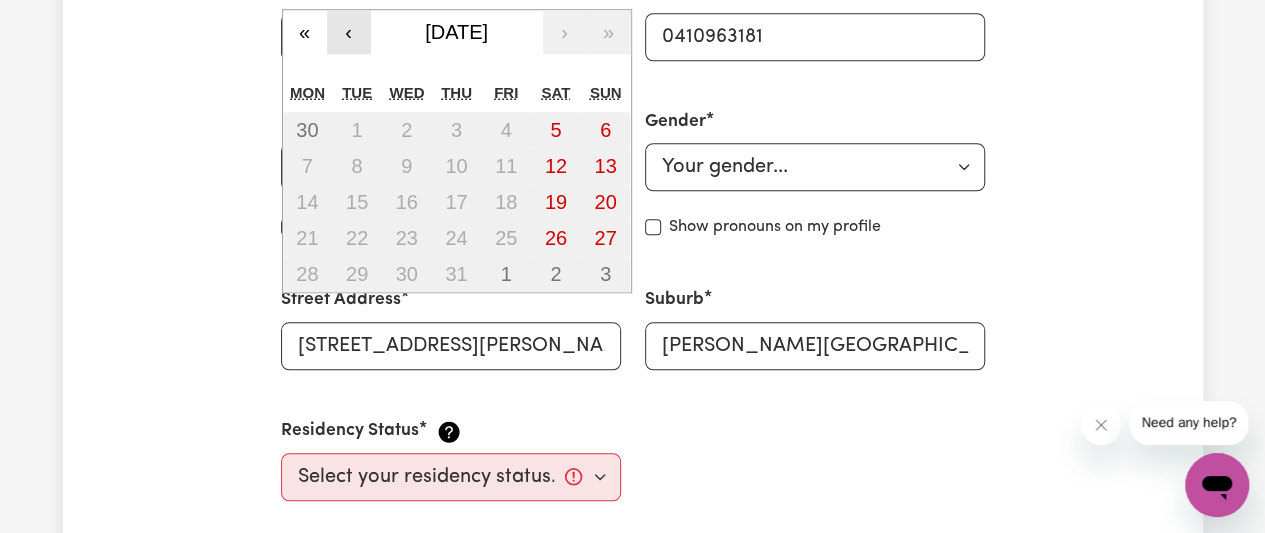 click on "‹" at bounding box center [349, 32] 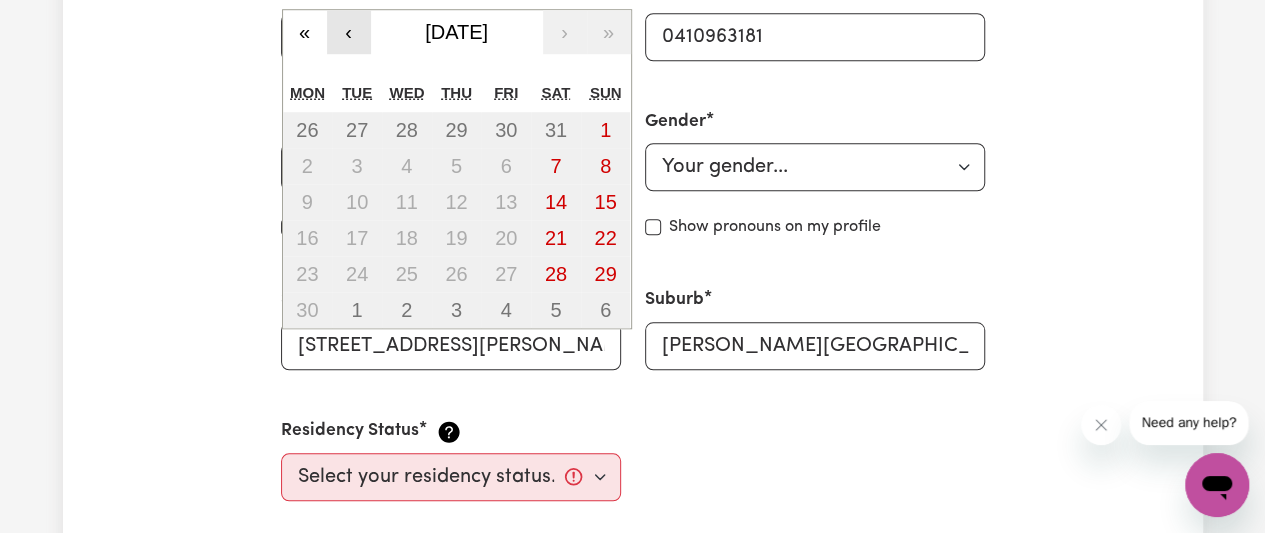 click on "‹" at bounding box center (349, 32) 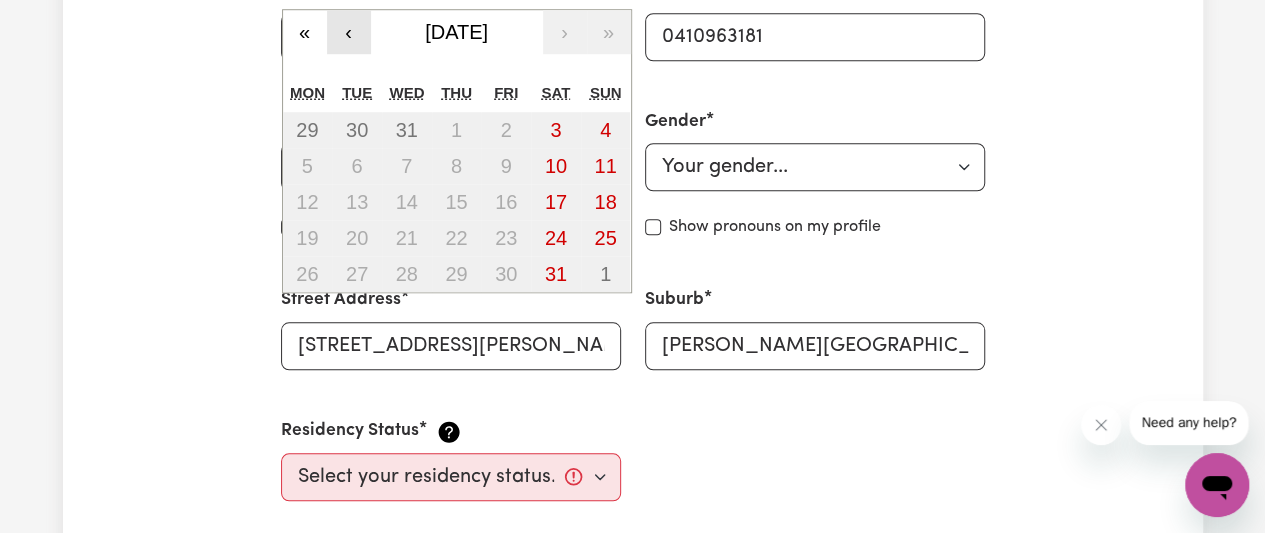 click on "‹" at bounding box center (349, 32) 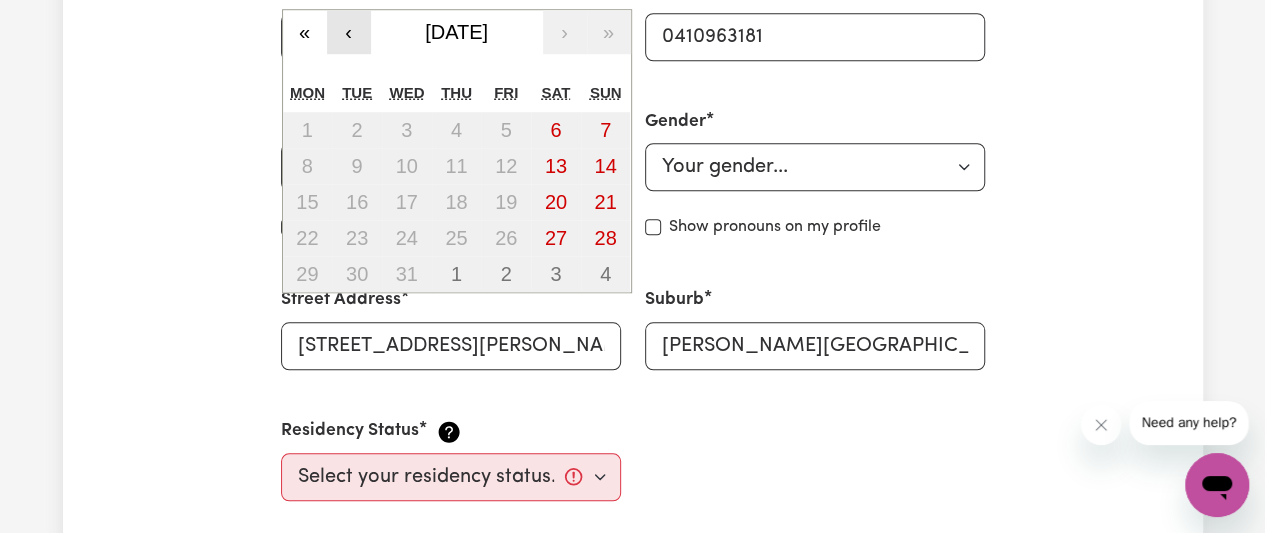 click on "‹" at bounding box center (349, 32) 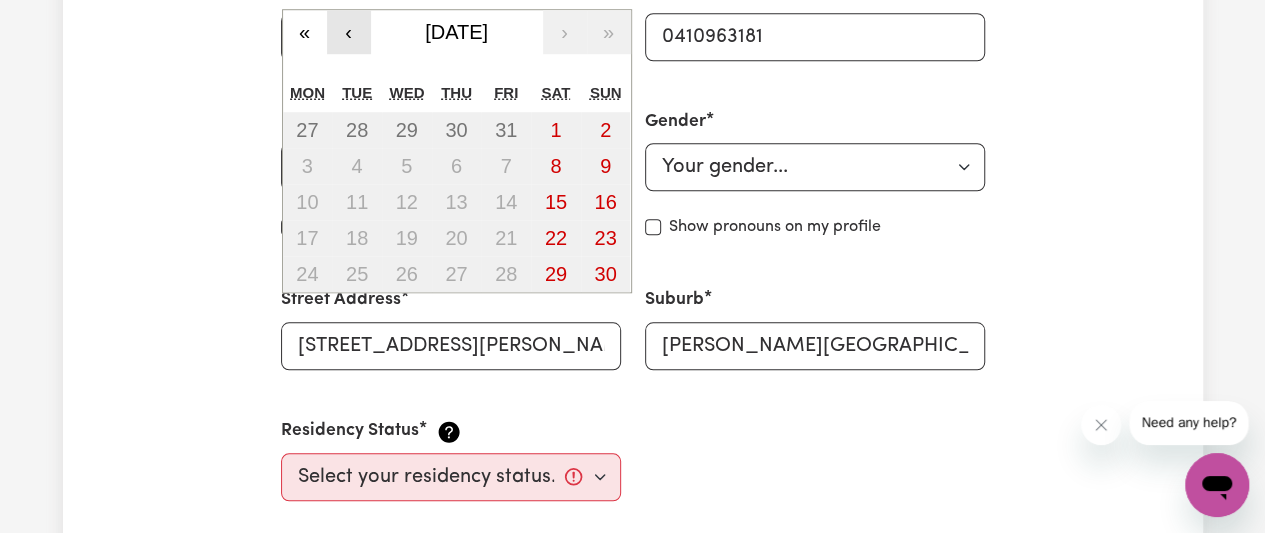 click on "‹" at bounding box center [349, 32] 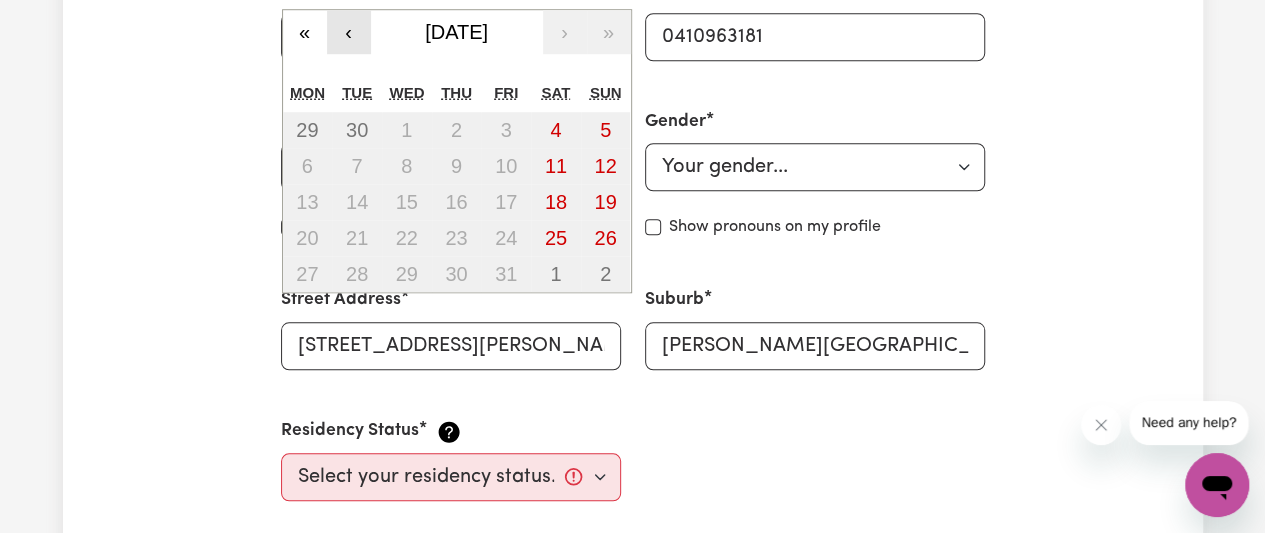 click on "‹" at bounding box center (349, 32) 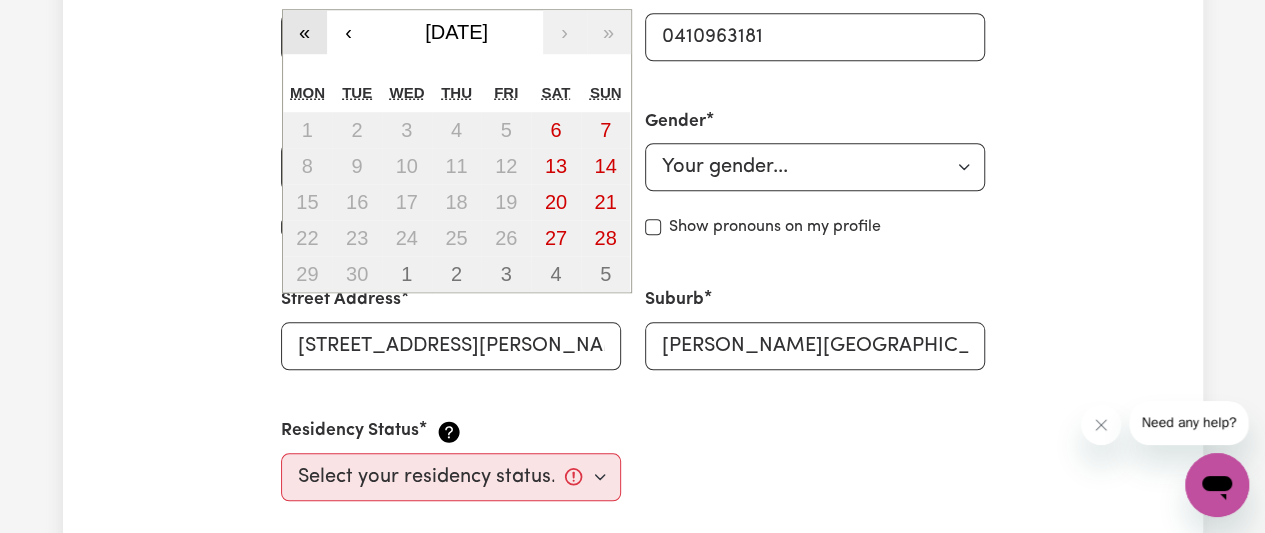 click on "«" at bounding box center [305, 32] 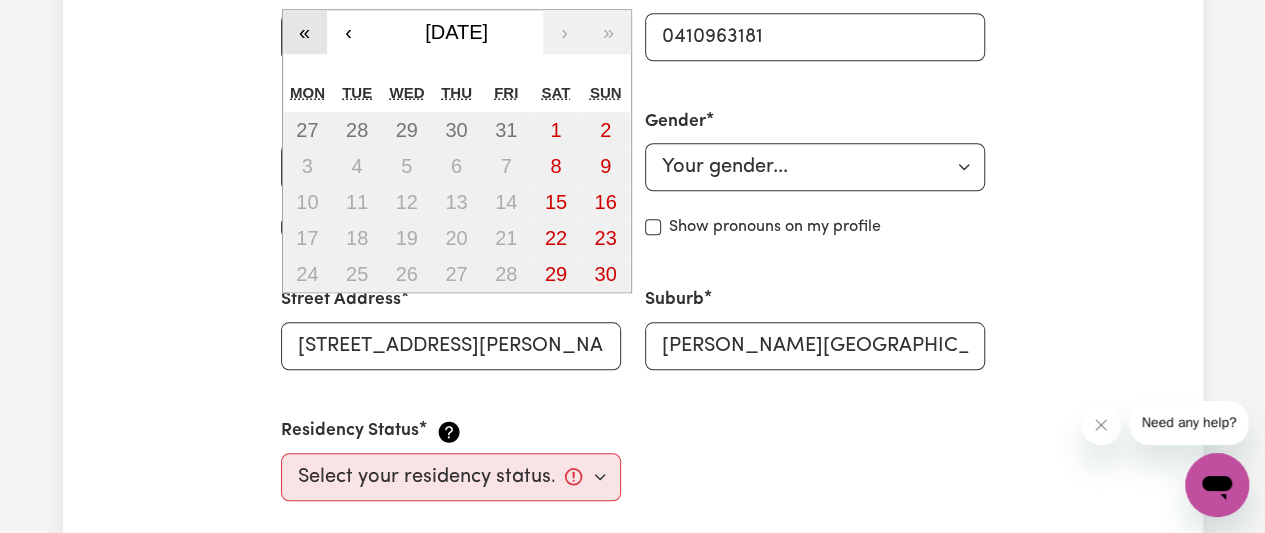 click on "«" at bounding box center [305, 32] 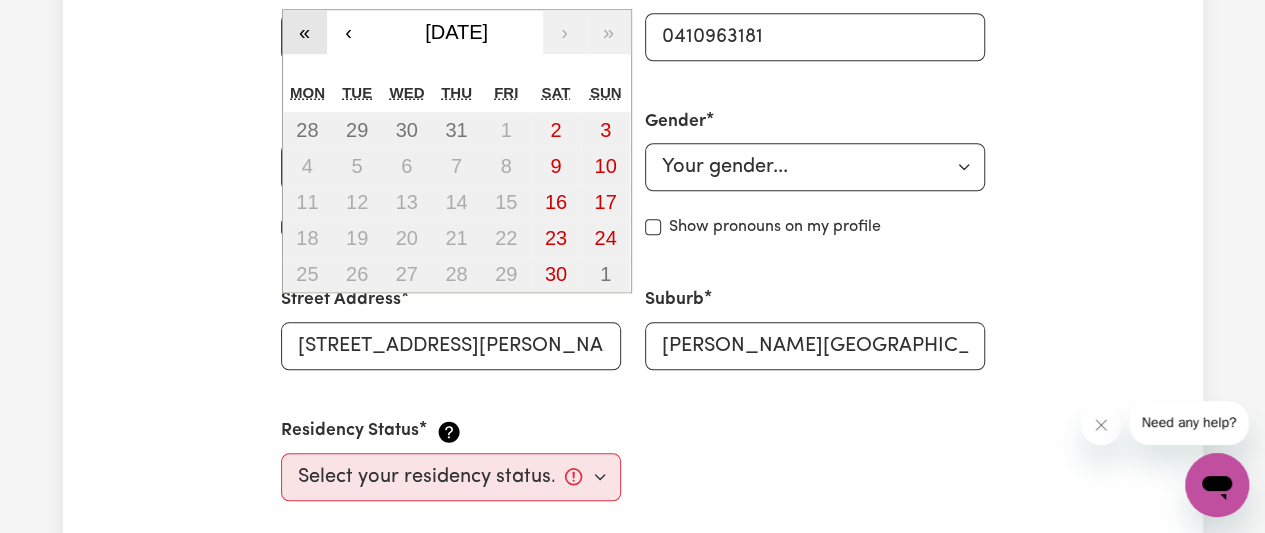 click on "«" at bounding box center [305, 32] 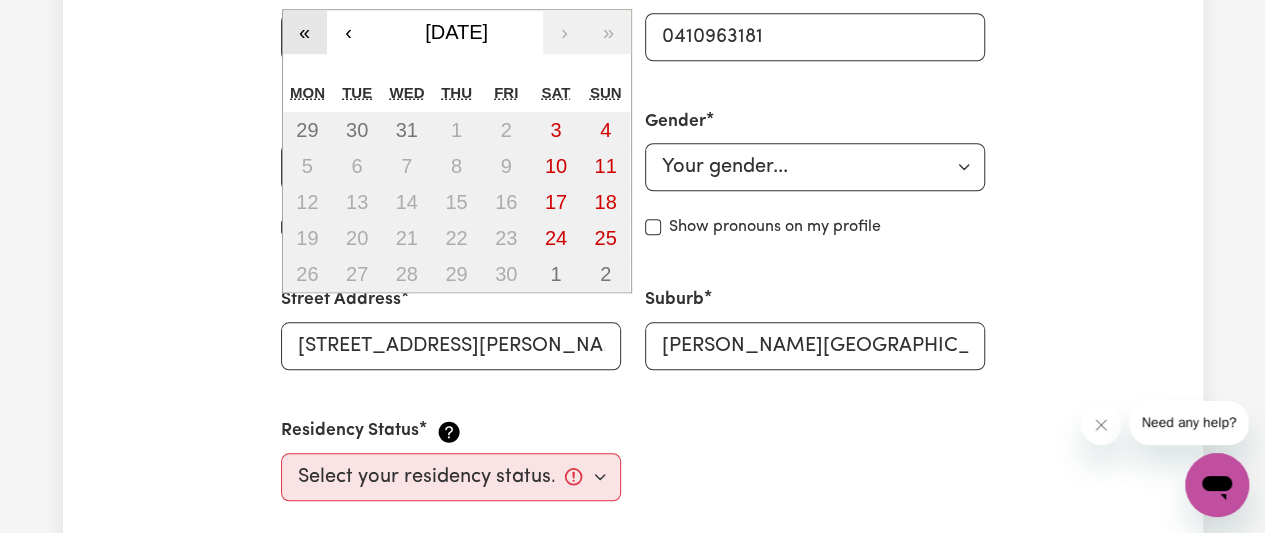 click on "«" at bounding box center (305, 32) 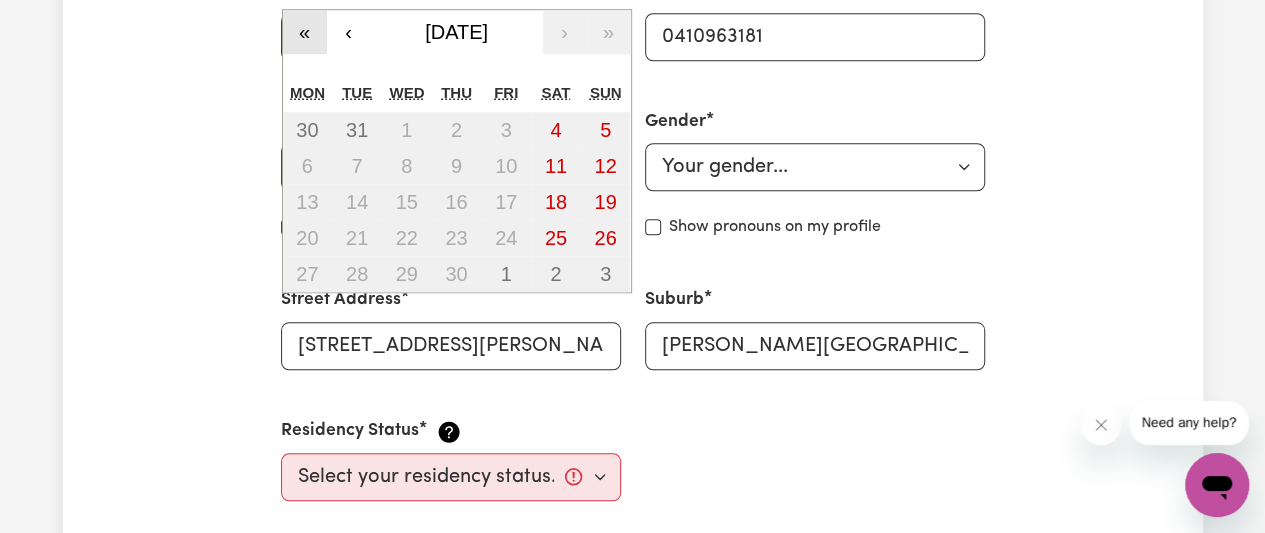 click on "«" at bounding box center (305, 32) 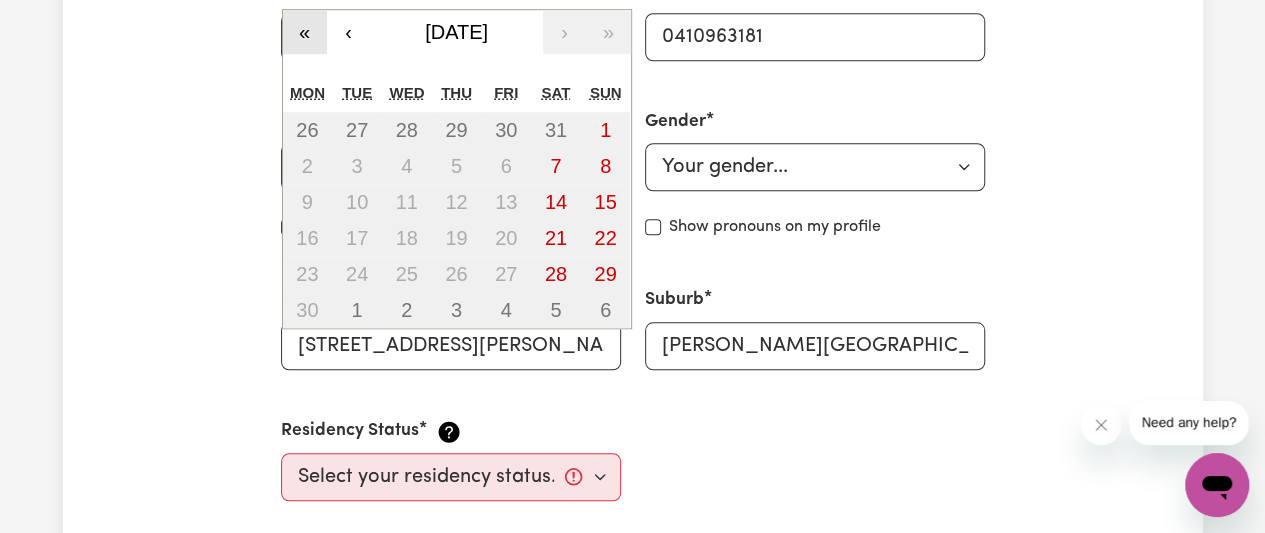click on "«" at bounding box center (305, 32) 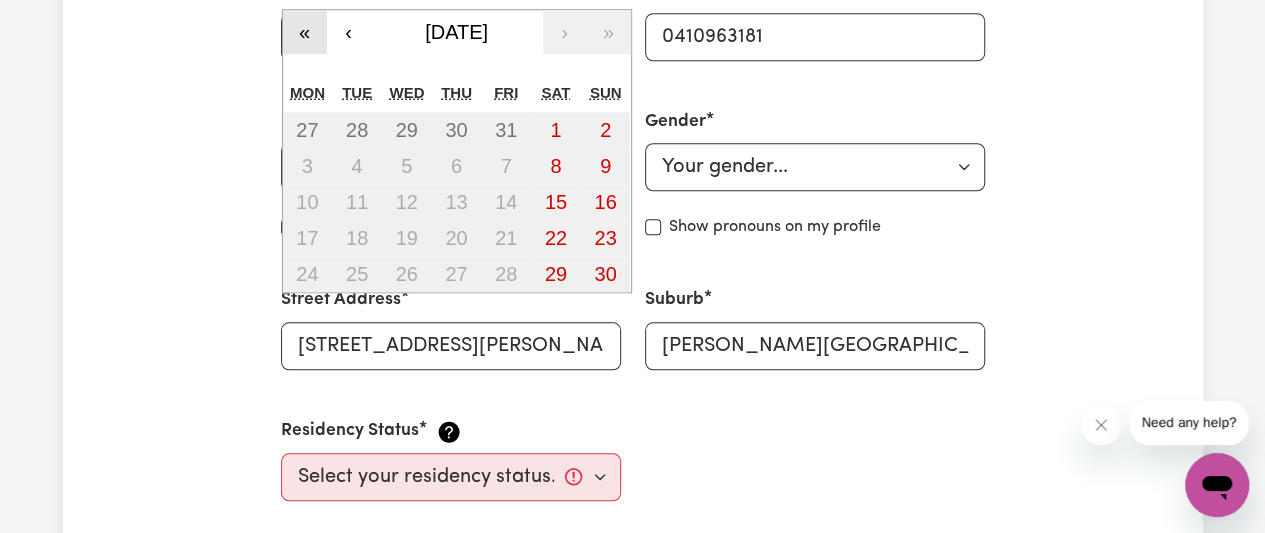 click on "«" at bounding box center (305, 32) 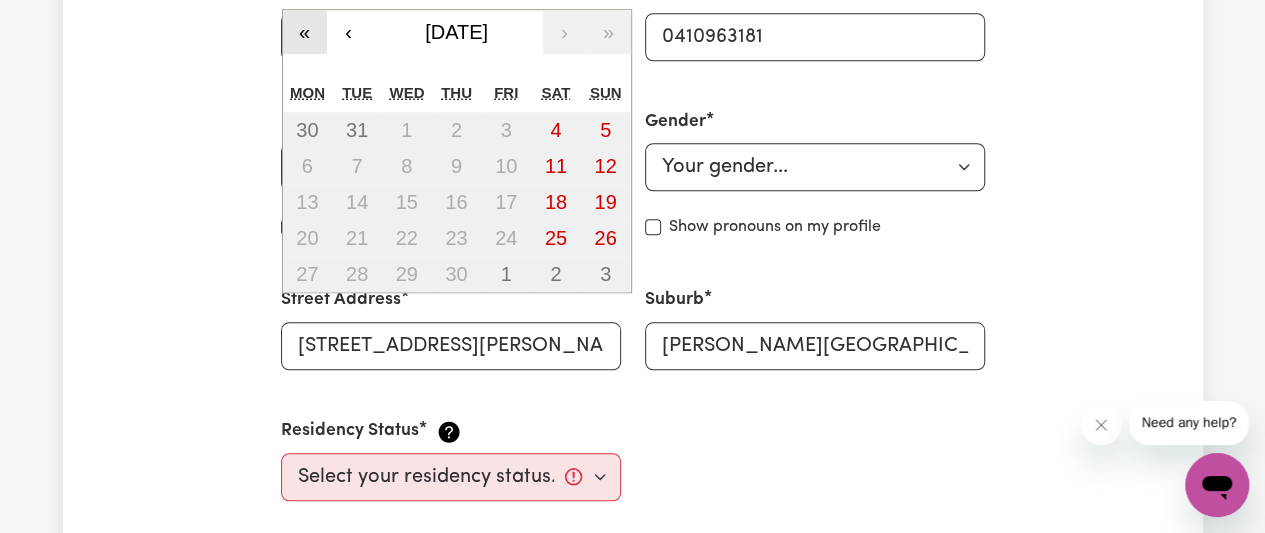 click on "«" at bounding box center (305, 32) 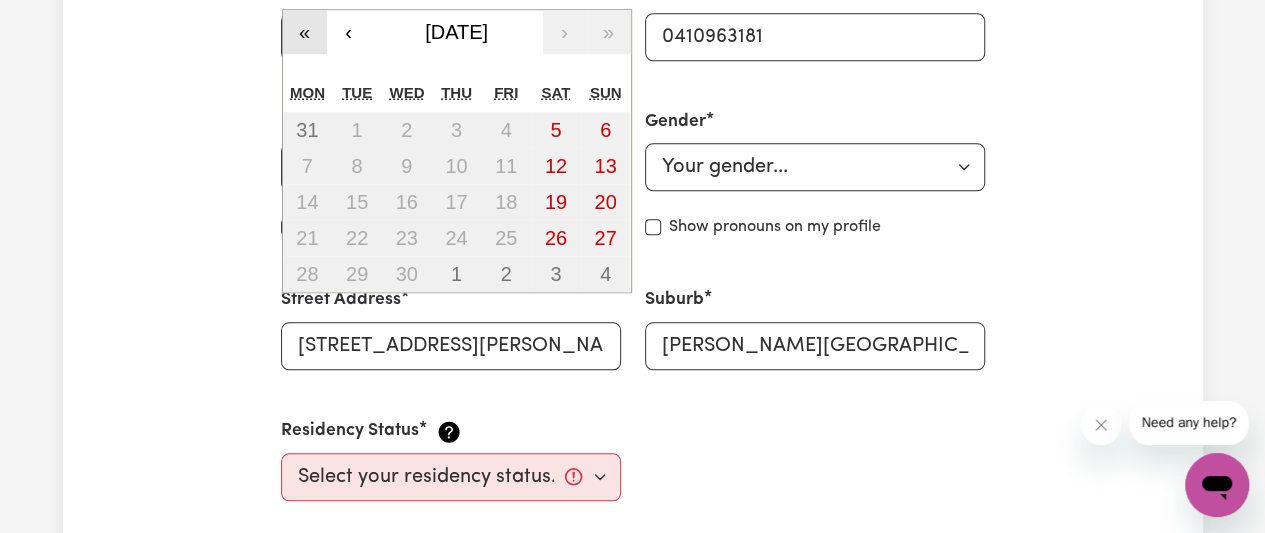 click on "«" at bounding box center [305, 32] 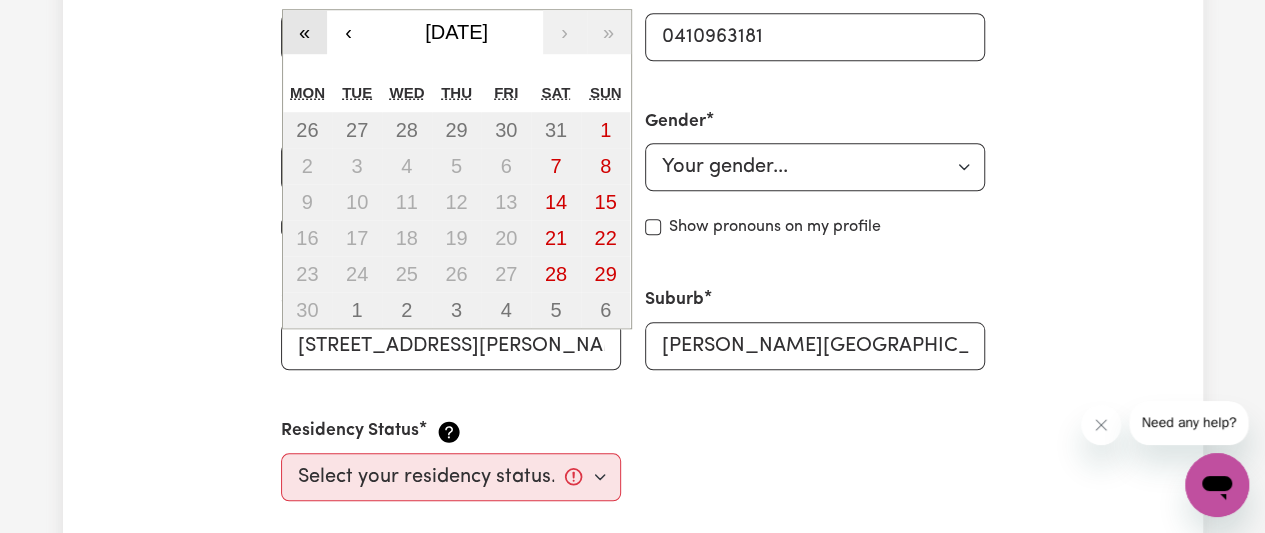click on "«" at bounding box center (305, 32) 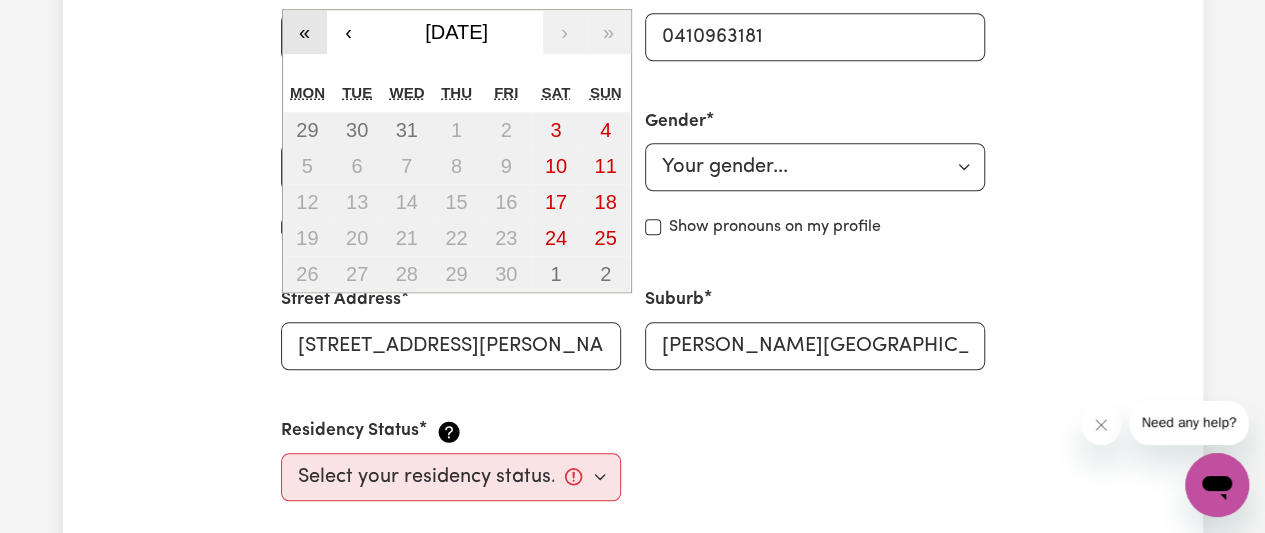 click on "«" at bounding box center (305, 32) 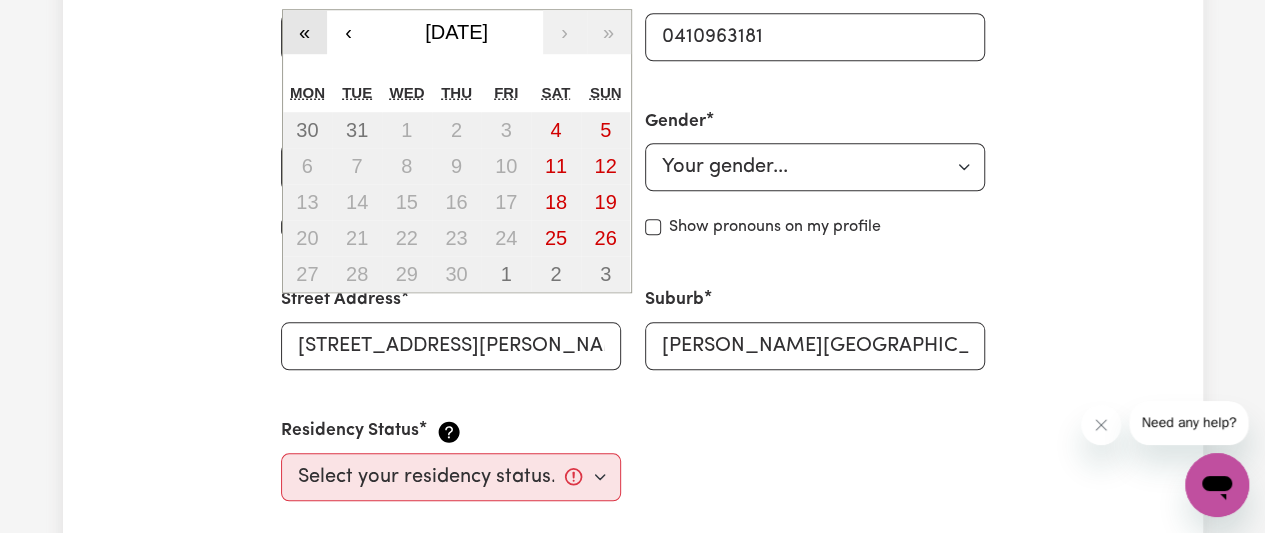 click on "«" at bounding box center [305, 32] 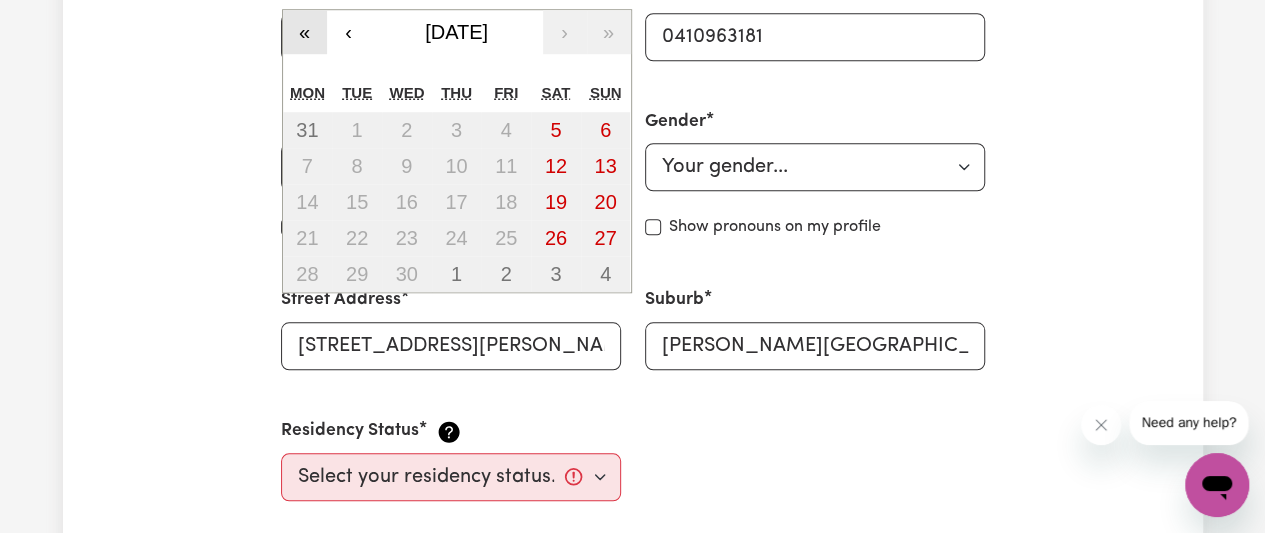 click on "«" at bounding box center [305, 32] 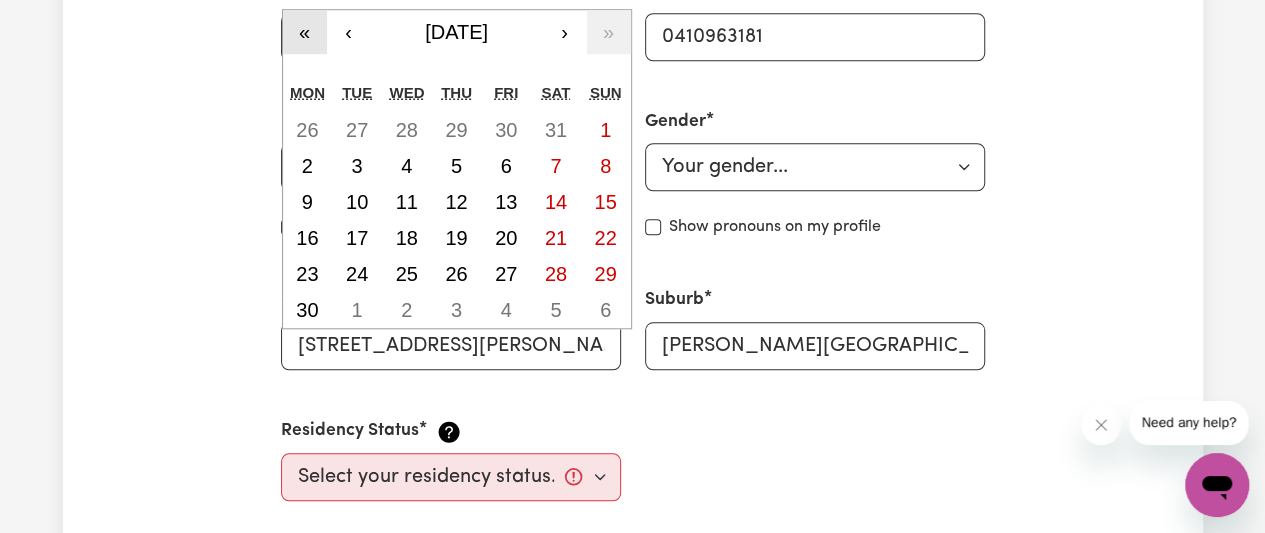 click on "«" at bounding box center (305, 32) 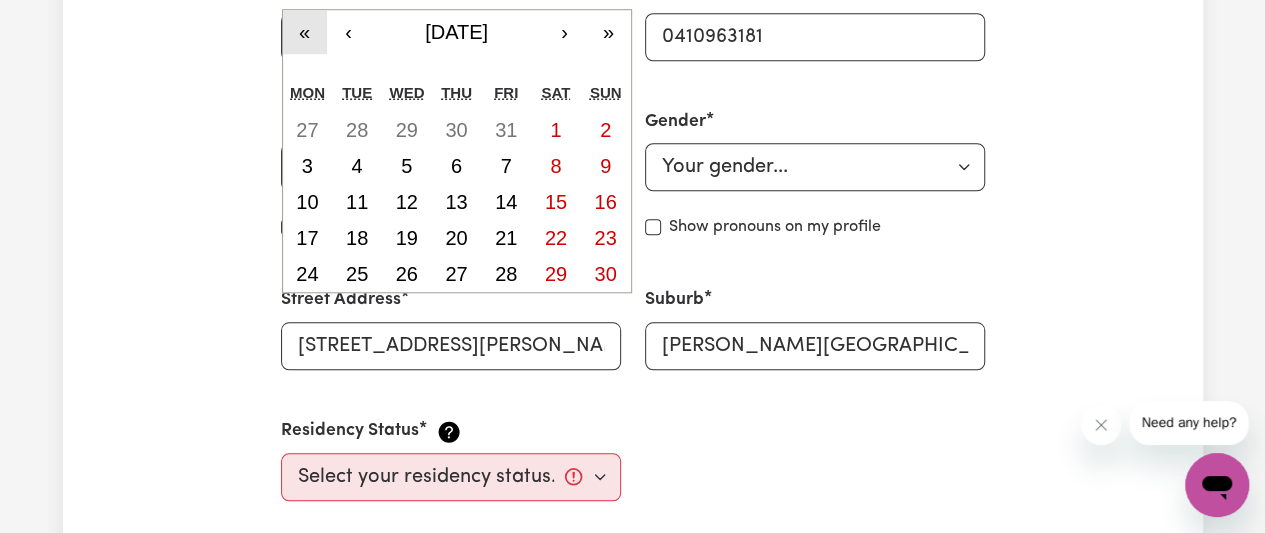 click on "«" at bounding box center [305, 32] 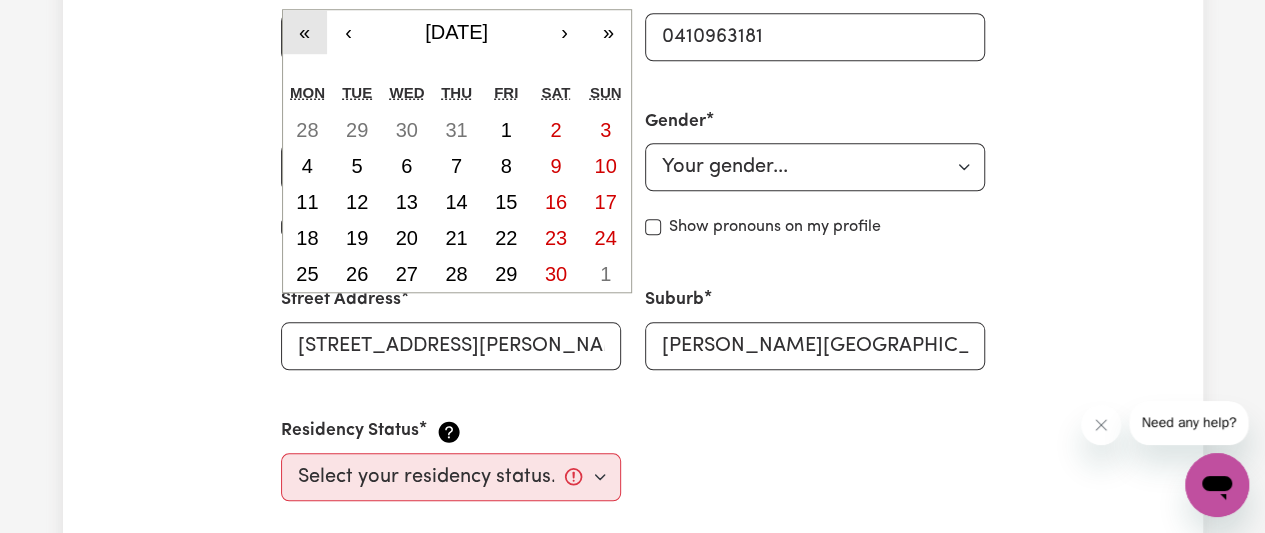 click on "«" at bounding box center (305, 32) 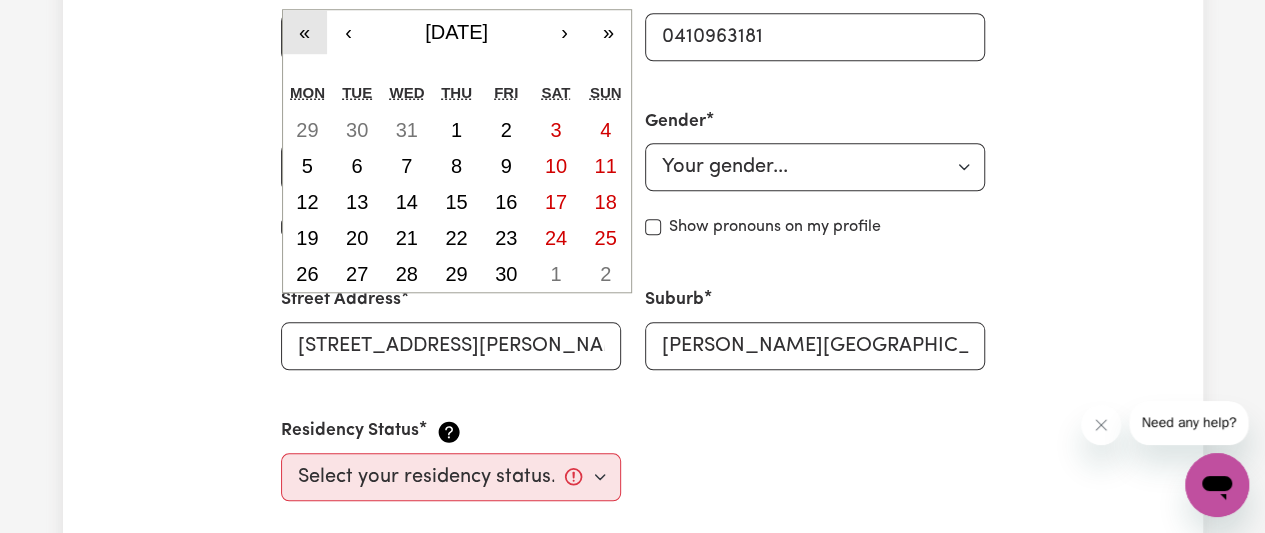 click on "«" at bounding box center [305, 32] 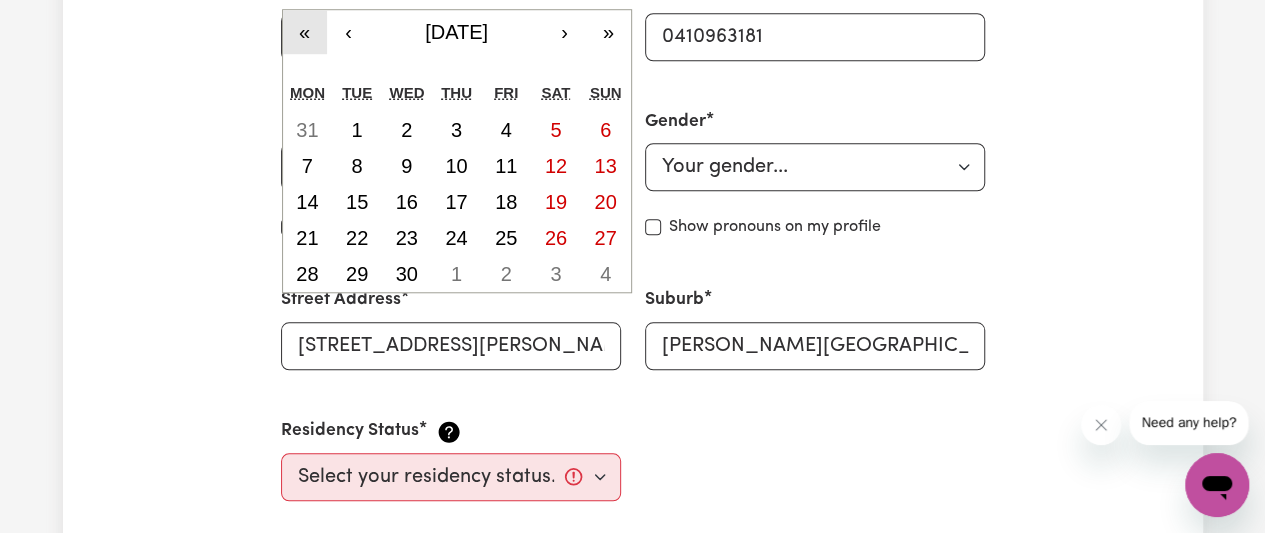 click on "«" at bounding box center (305, 32) 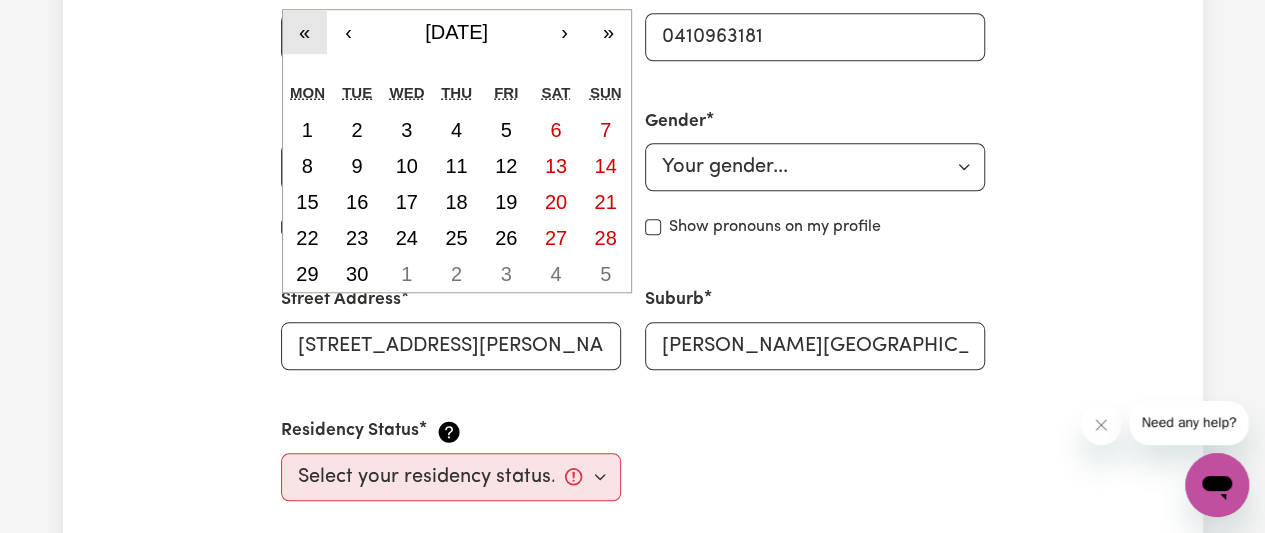 click on "«" at bounding box center (305, 32) 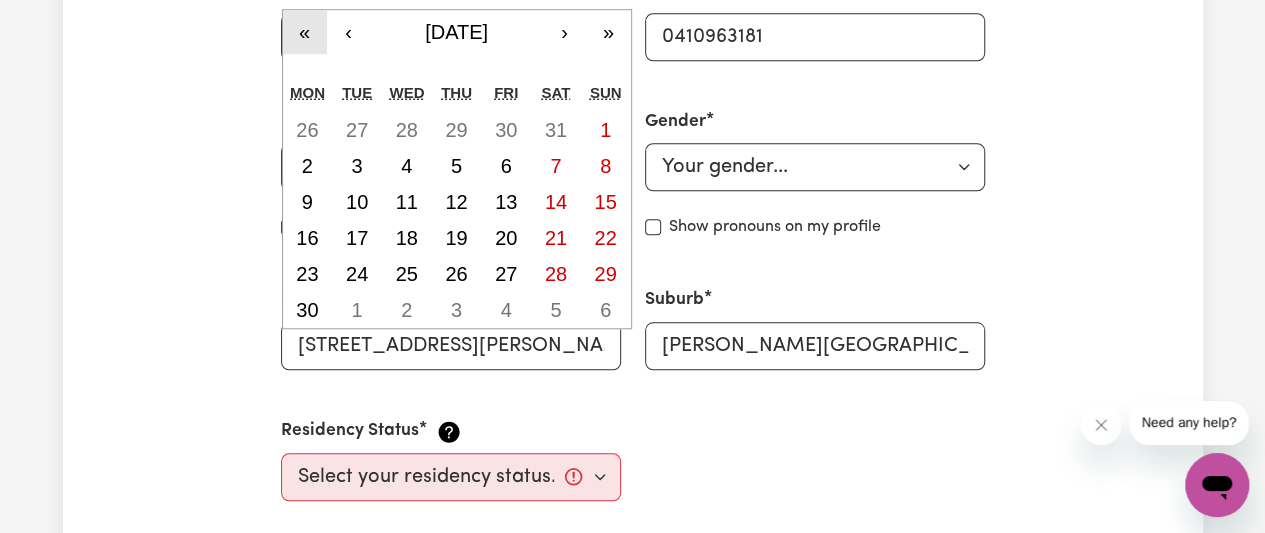 click on "«" at bounding box center [305, 32] 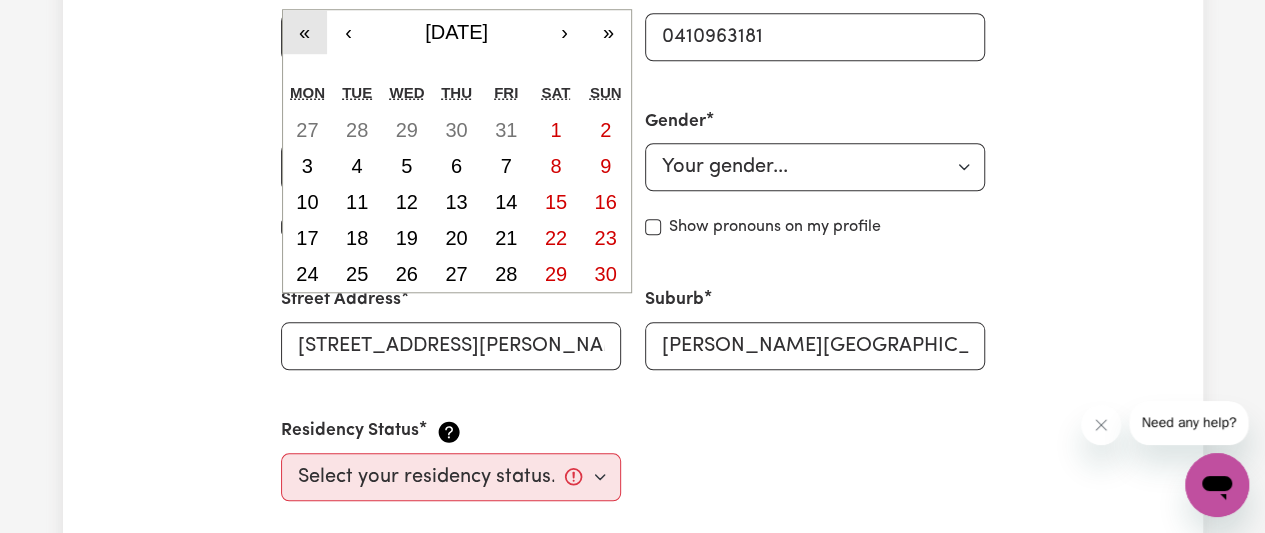 click on "«" at bounding box center [305, 32] 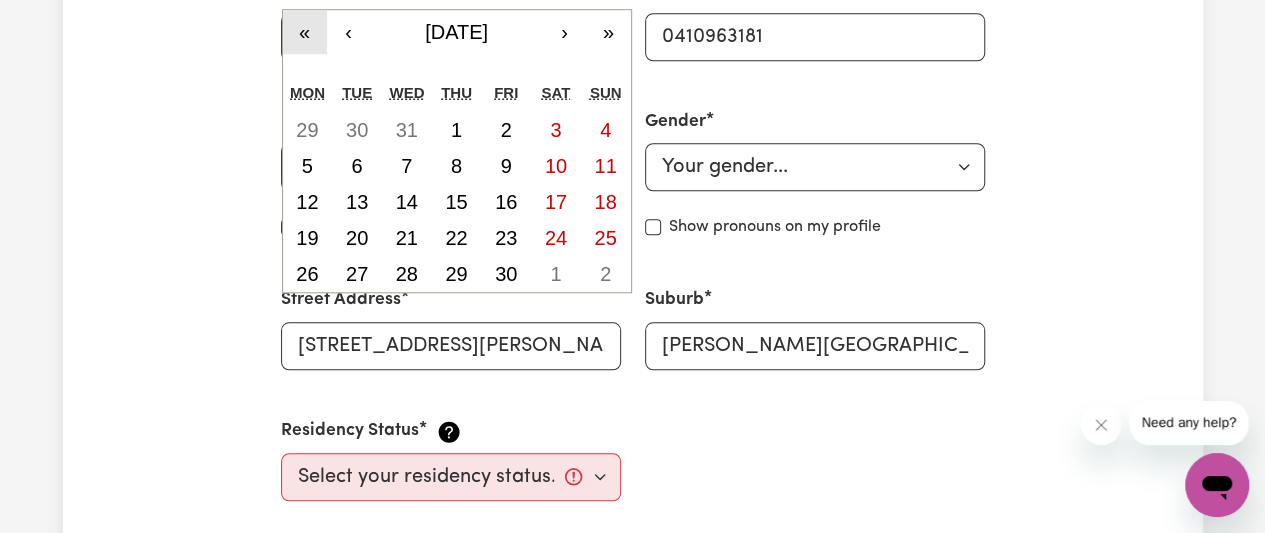 click on "«" at bounding box center (305, 32) 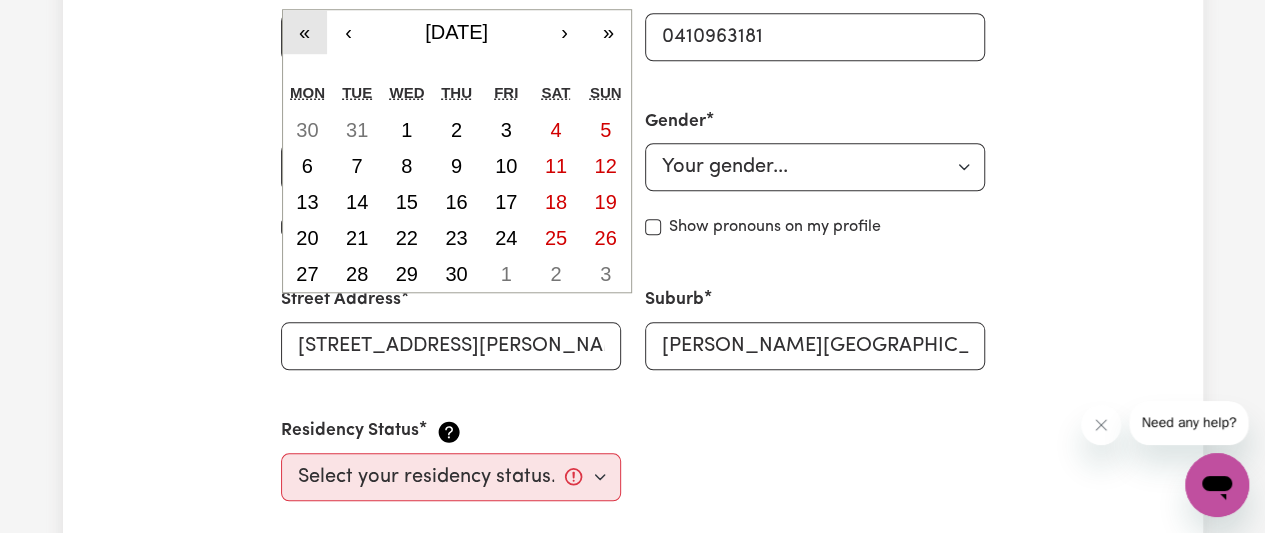click on "«" at bounding box center [305, 32] 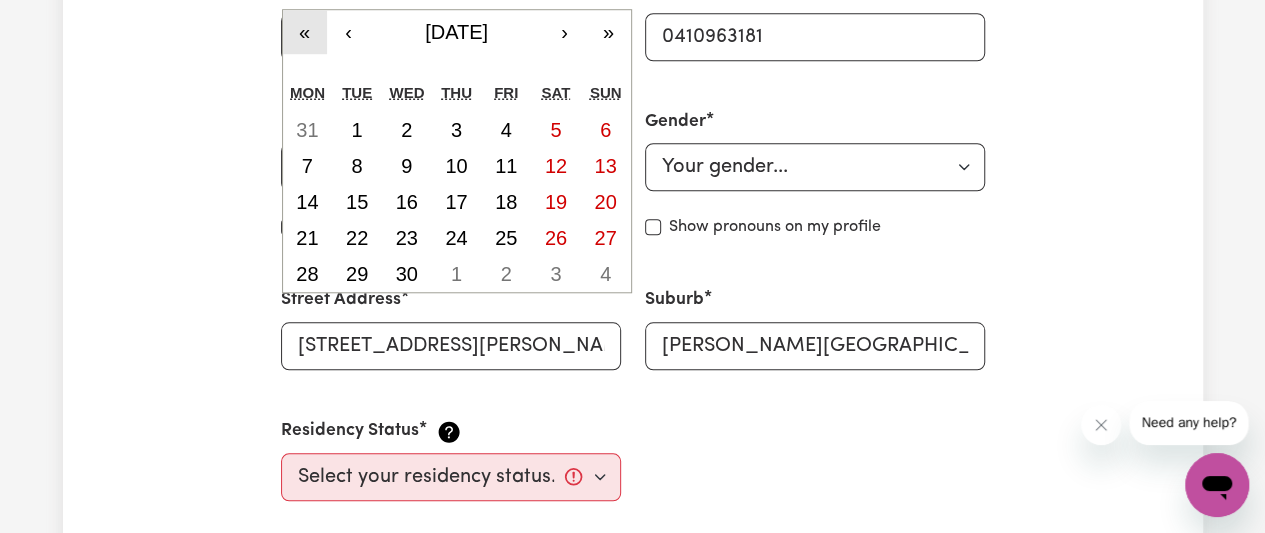 click on "«" at bounding box center (305, 32) 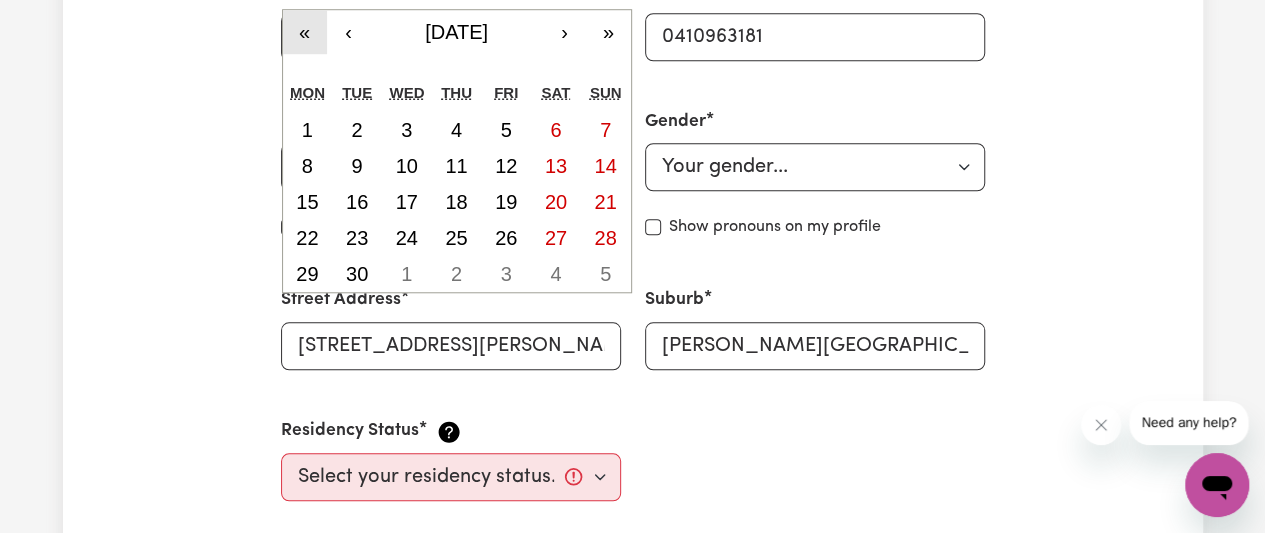 click on "«" at bounding box center (305, 32) 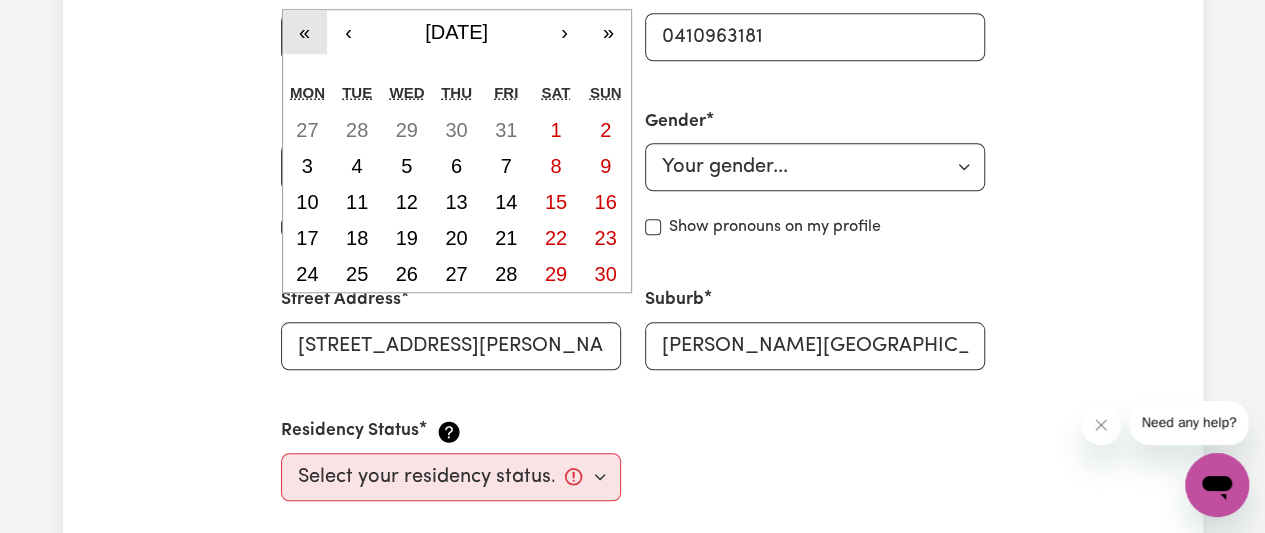 click on "«" at bounding box center [305, 32] 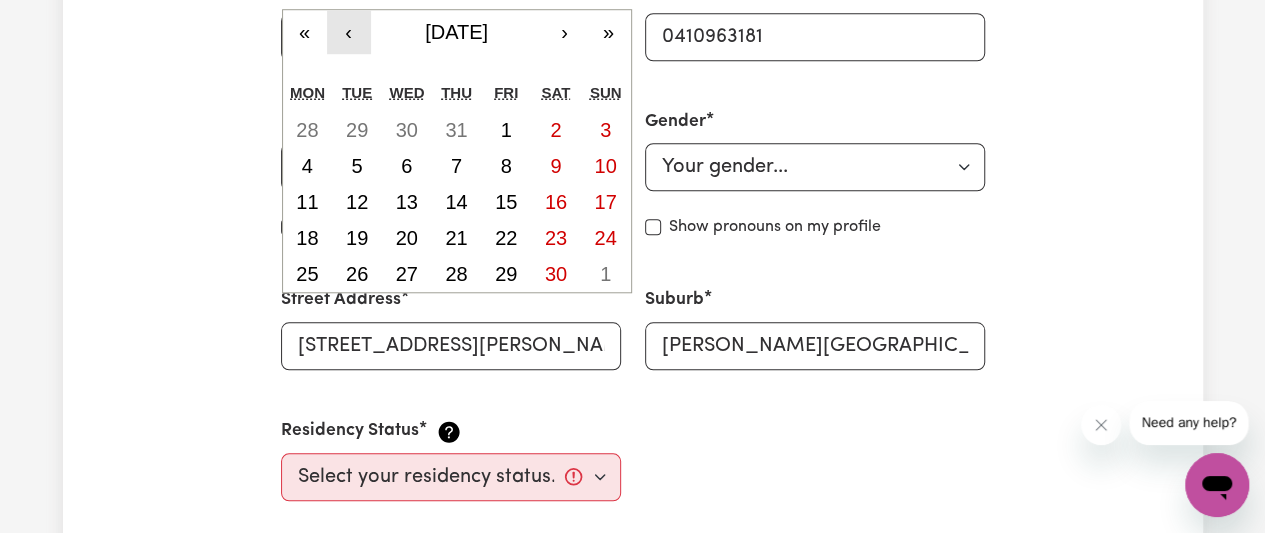 click on "‹" at bounding box center (349, 32) 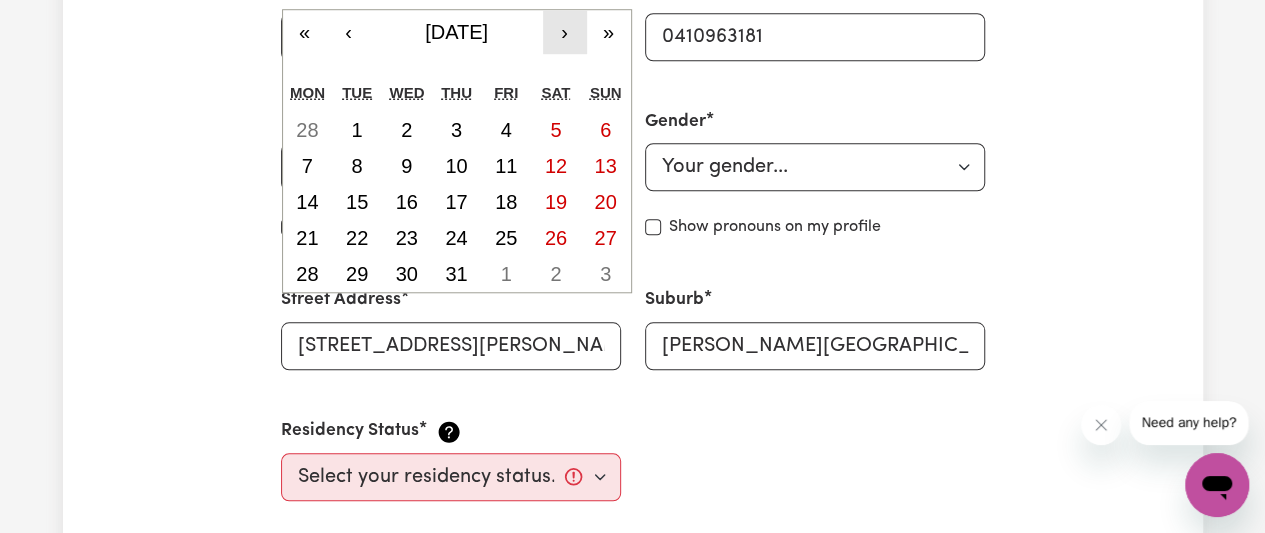 click on "›" at bounding box center [565, 32] 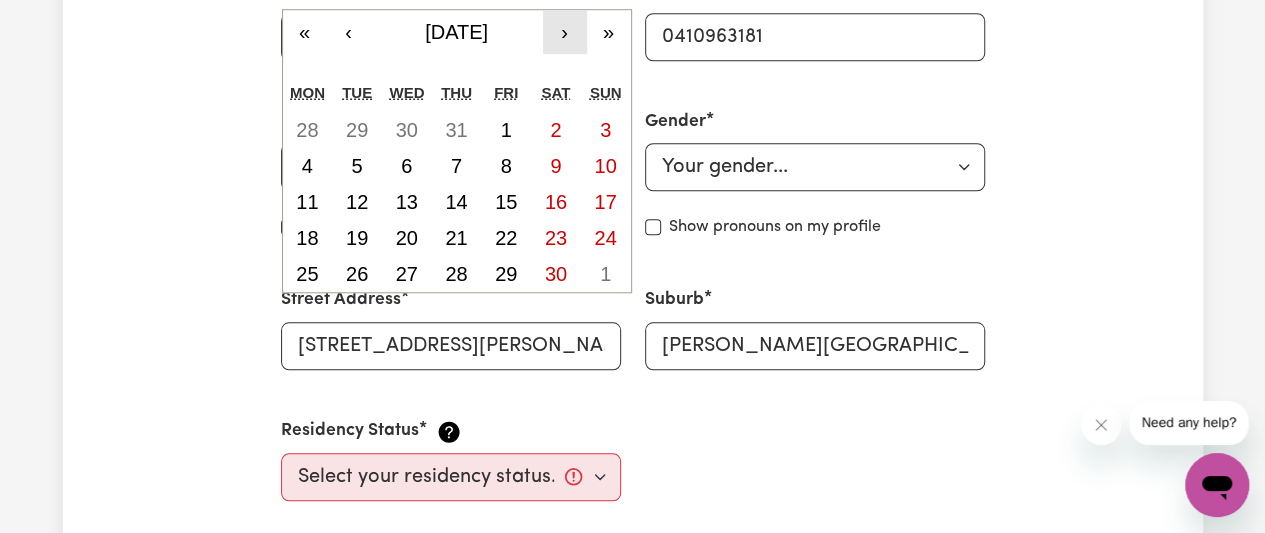 click on "›" at bounding box center [565, 32] 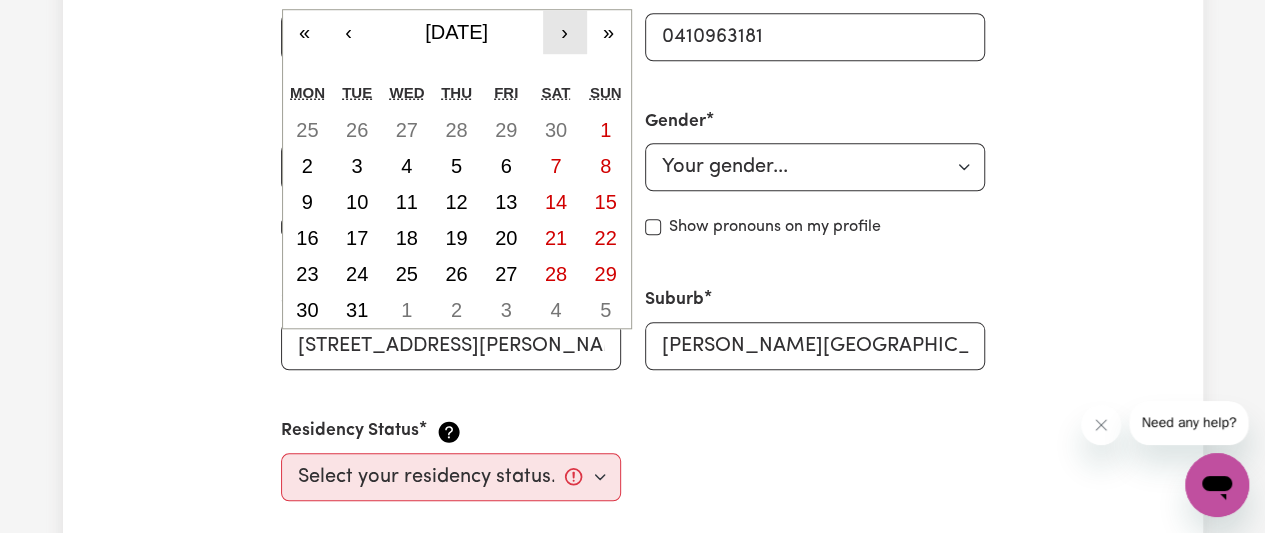click on "›" at bounding box center [565, 32] 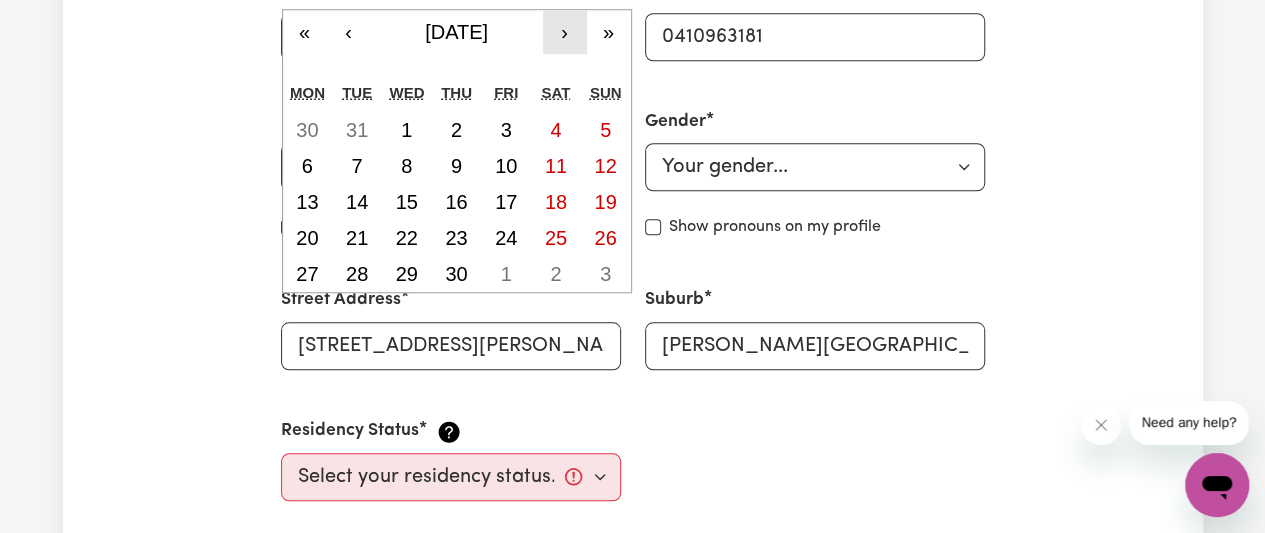 click on "›" at bounding box center (565, 32) 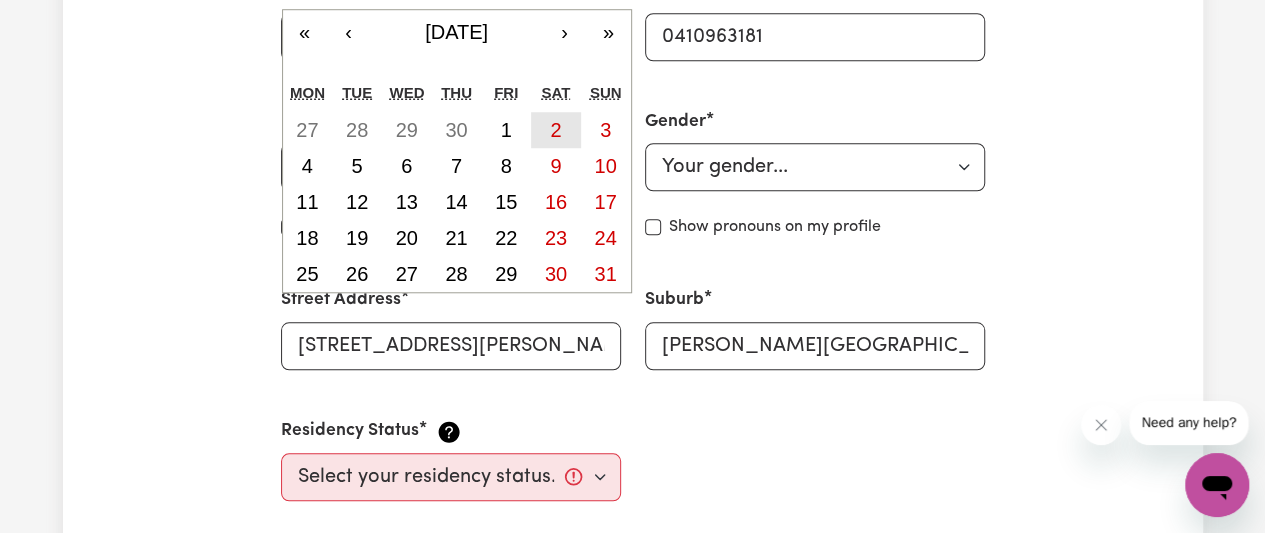 click on "2" at bounding box center (555, 130) 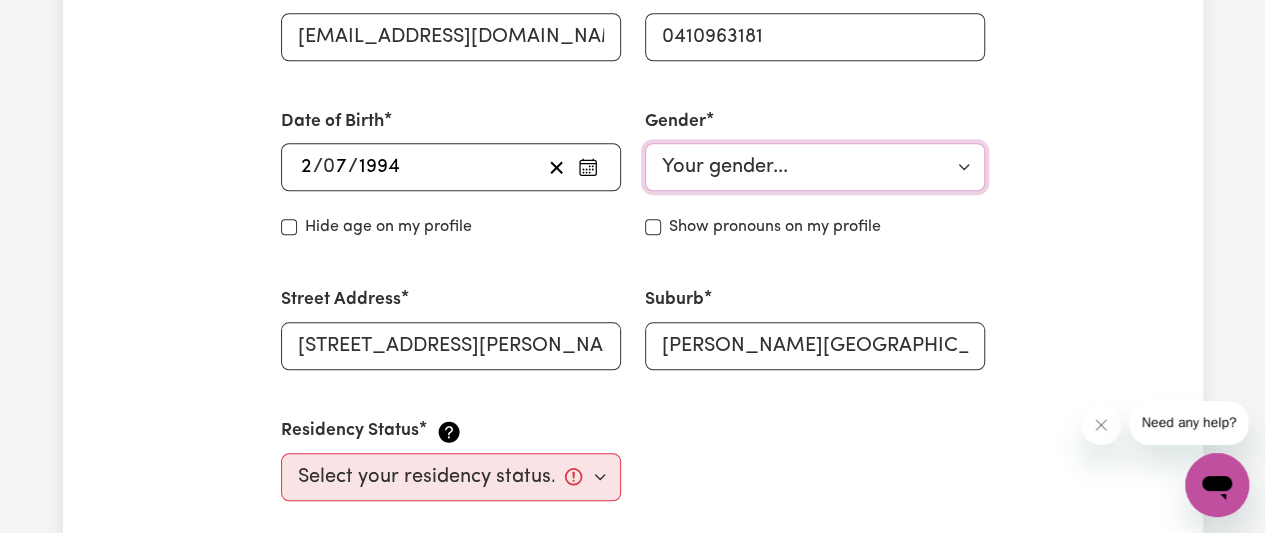 click on "Your gender... [DEMOGRAPHIC_DATA] [DEMOGRAPHIC_DATA] [DEMOGRAPHIC_DATA] Other Prefer not to say" at bounding box center (815, 167) 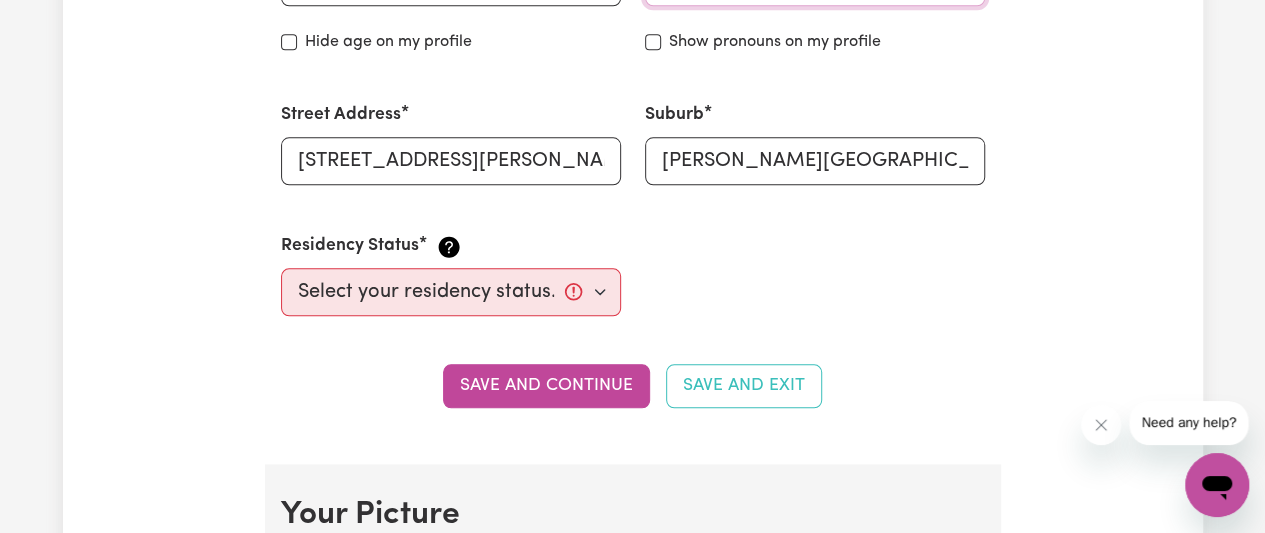 scroll, scrollTop: 979, scrollLeft: 0, axis: vertical 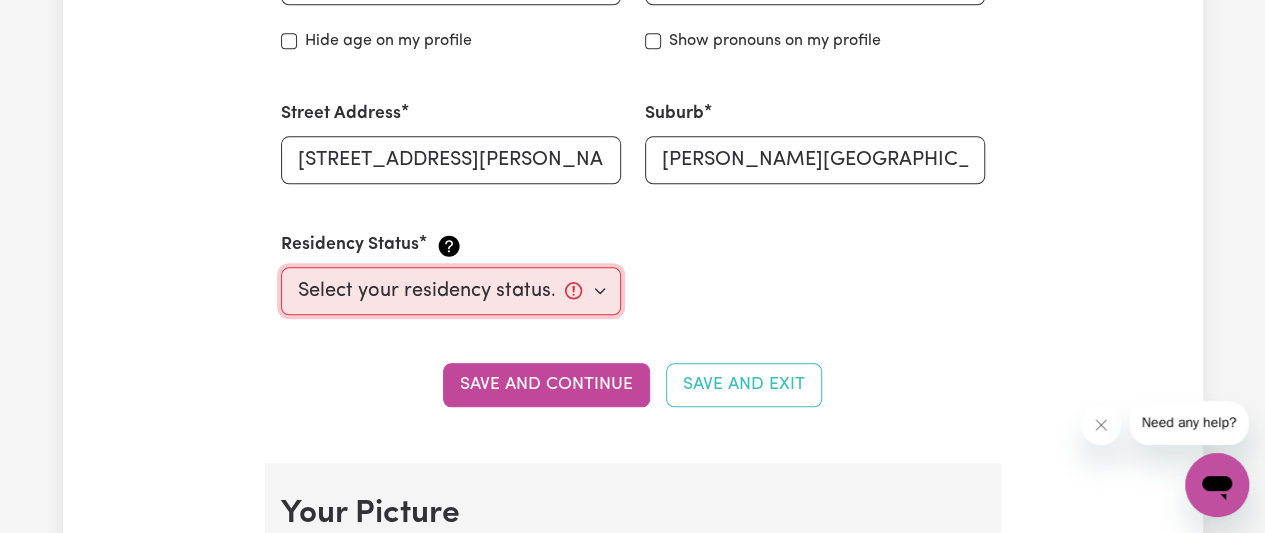 click on "Select your residency status... [DEMOGRAPHIC_DATA] citizen Australian PR [DEMOGRAPHIC_DATA] Work Visa Student Visa" at bounding box center [451, 291] 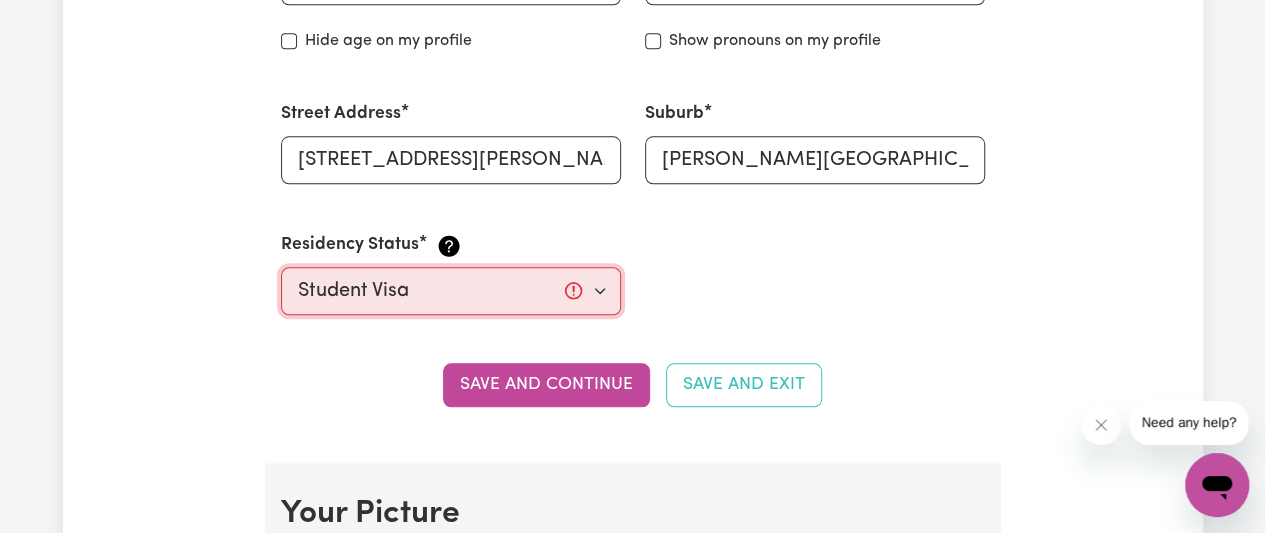 click on "Select your residency status... [DEMOGRAPHIC_DATA] citizen Australian PR [DEMOGRAPHIC_DATA] Work Visa Student Visa" at bounding box center [451, 291] 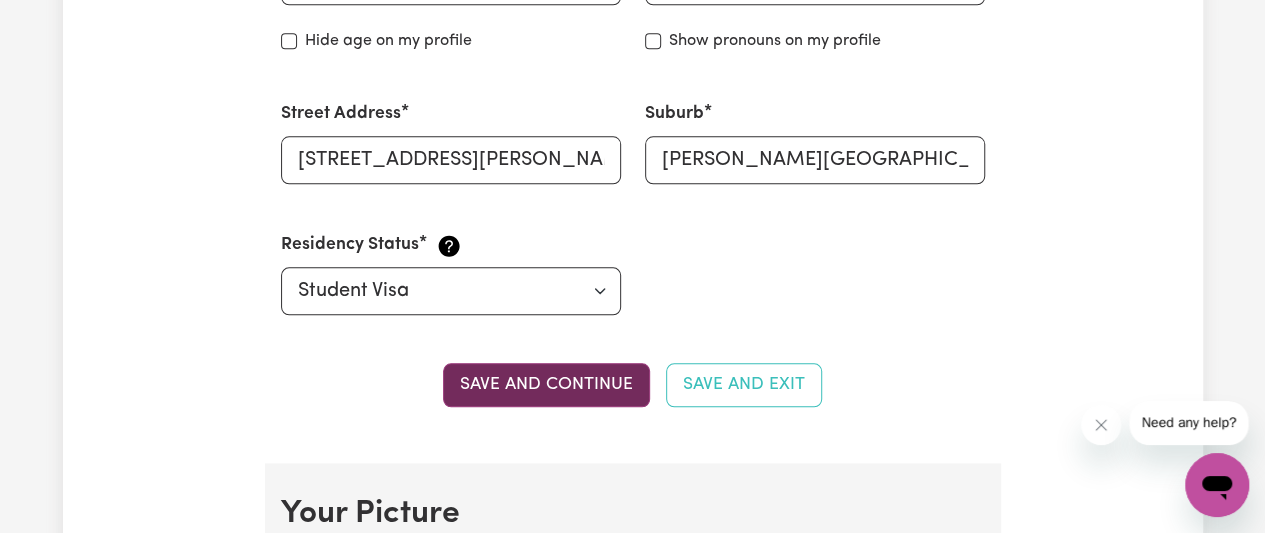 click on "Save and continue" at bounding box center [546, 385] 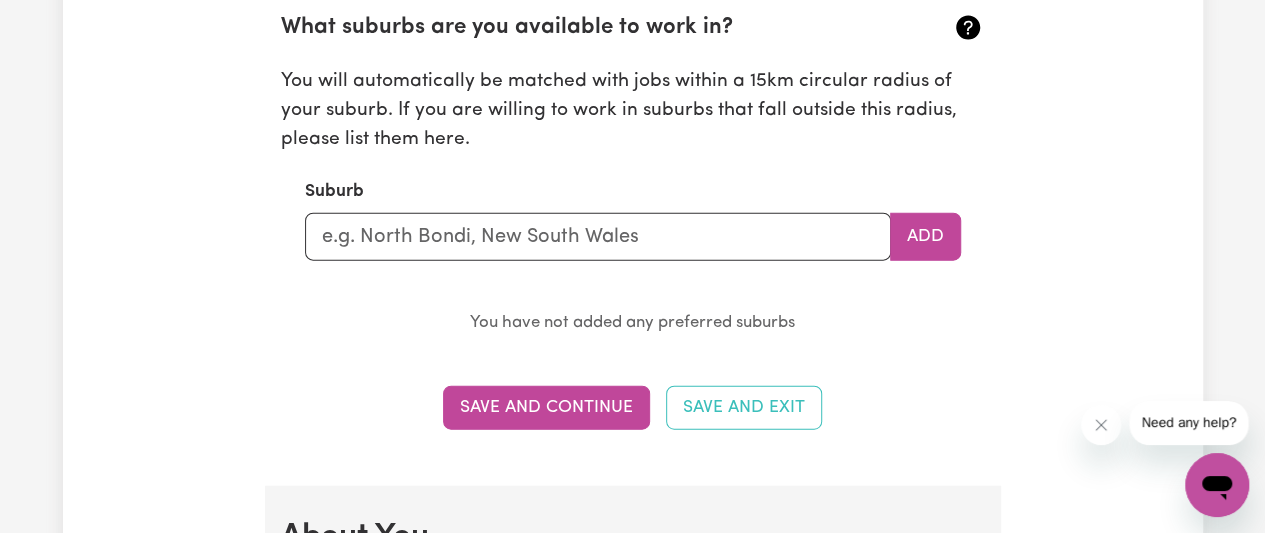 scroll, scrollTop: 2262, scrollLeft: 0, axis: vertical 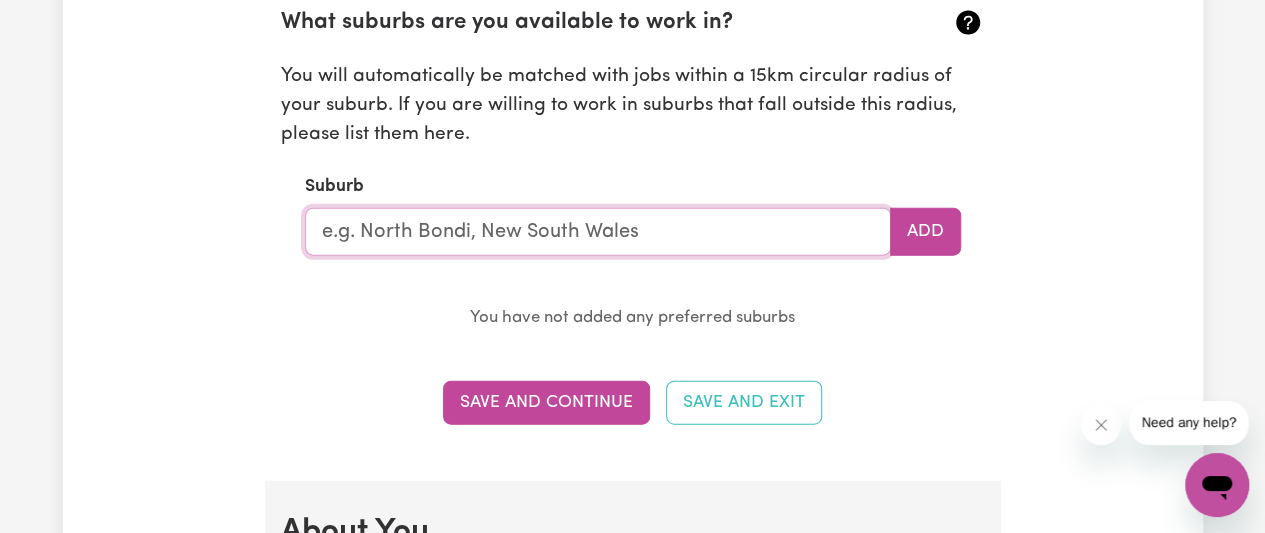 click at bounding box center (598, 232) 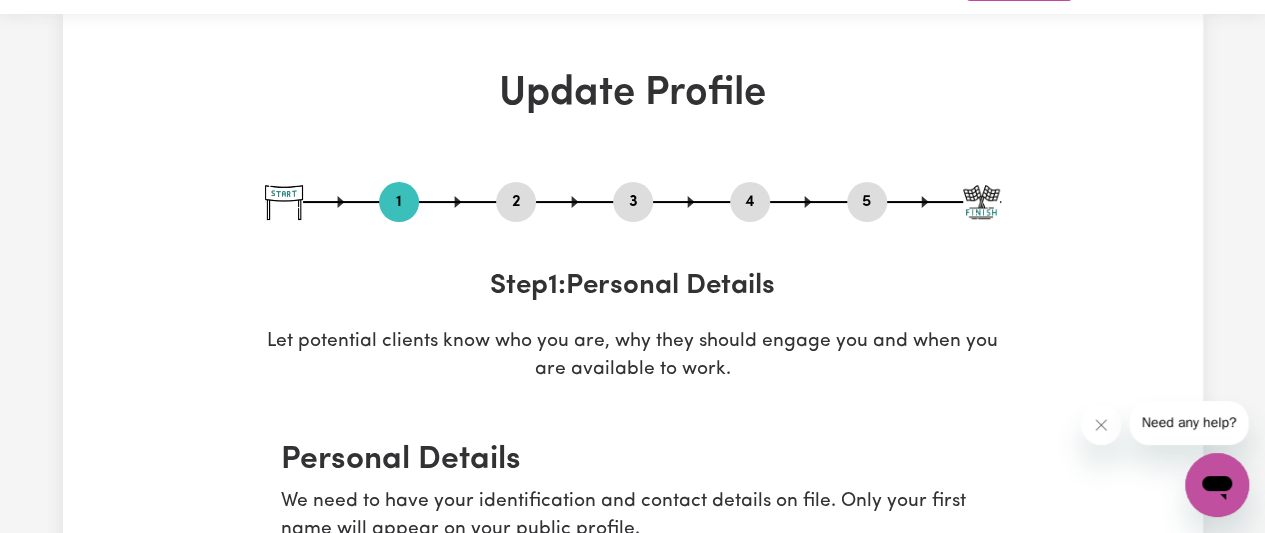 scroll, scrollTop: 0, scrollLeft: 0, axis: both 